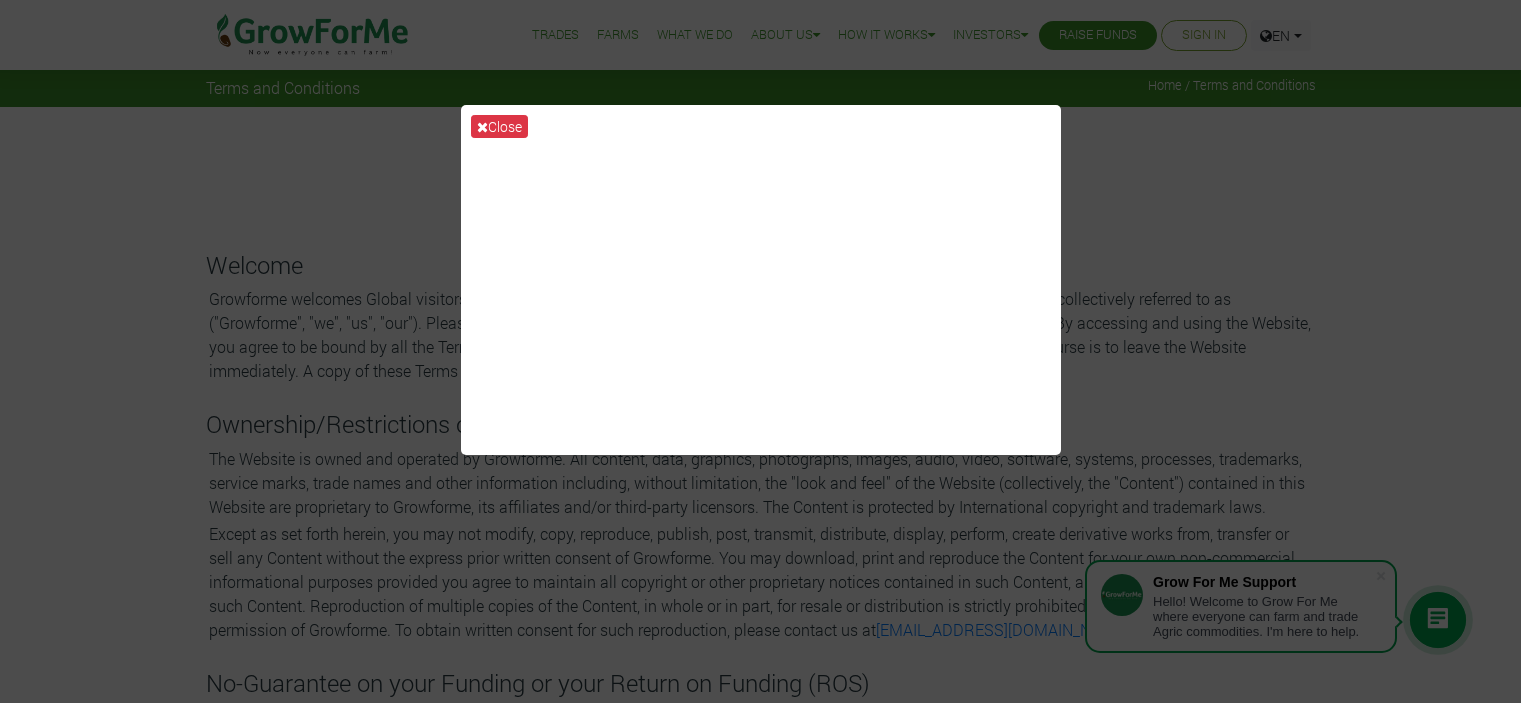 scroll, scrollTop: 0, scrollLeft: 0, axis: both 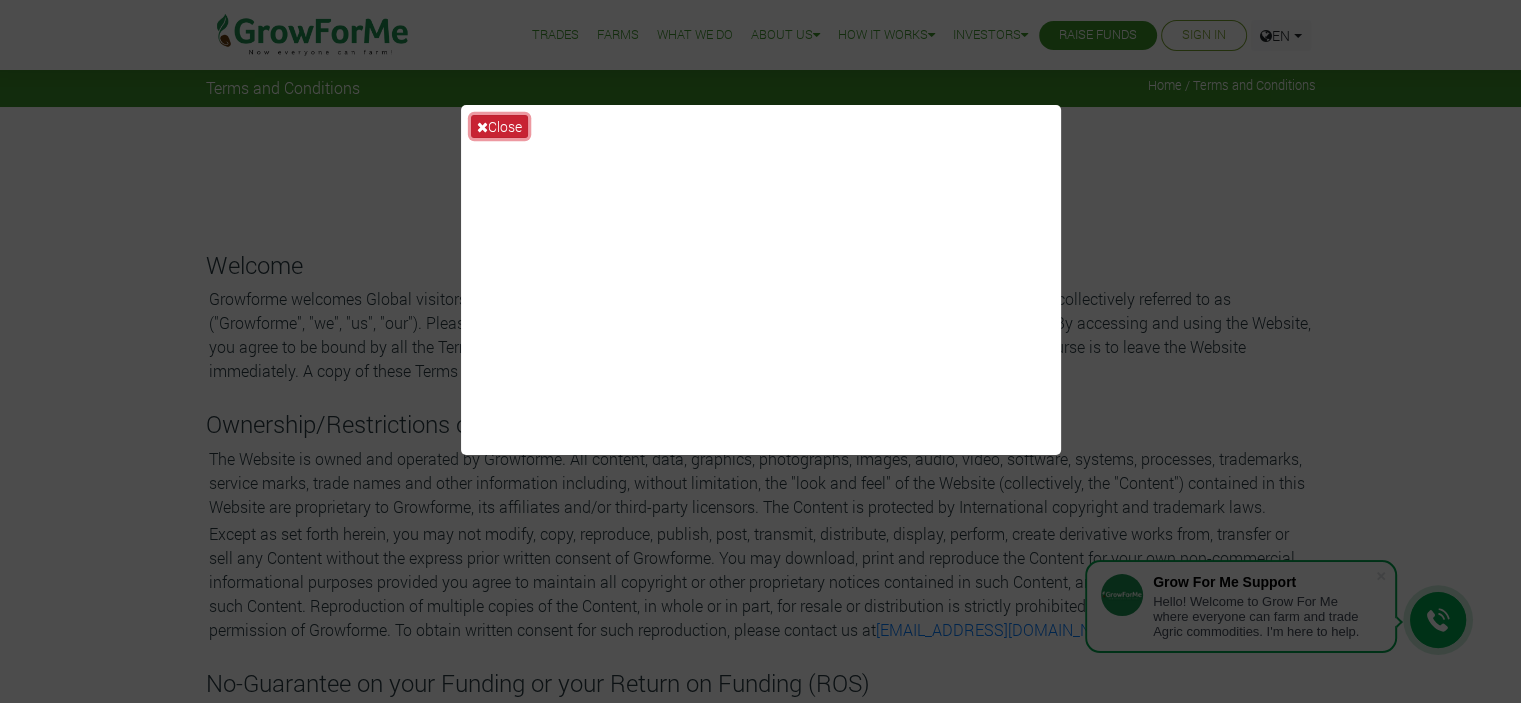 click at bounding box center (482, 127) 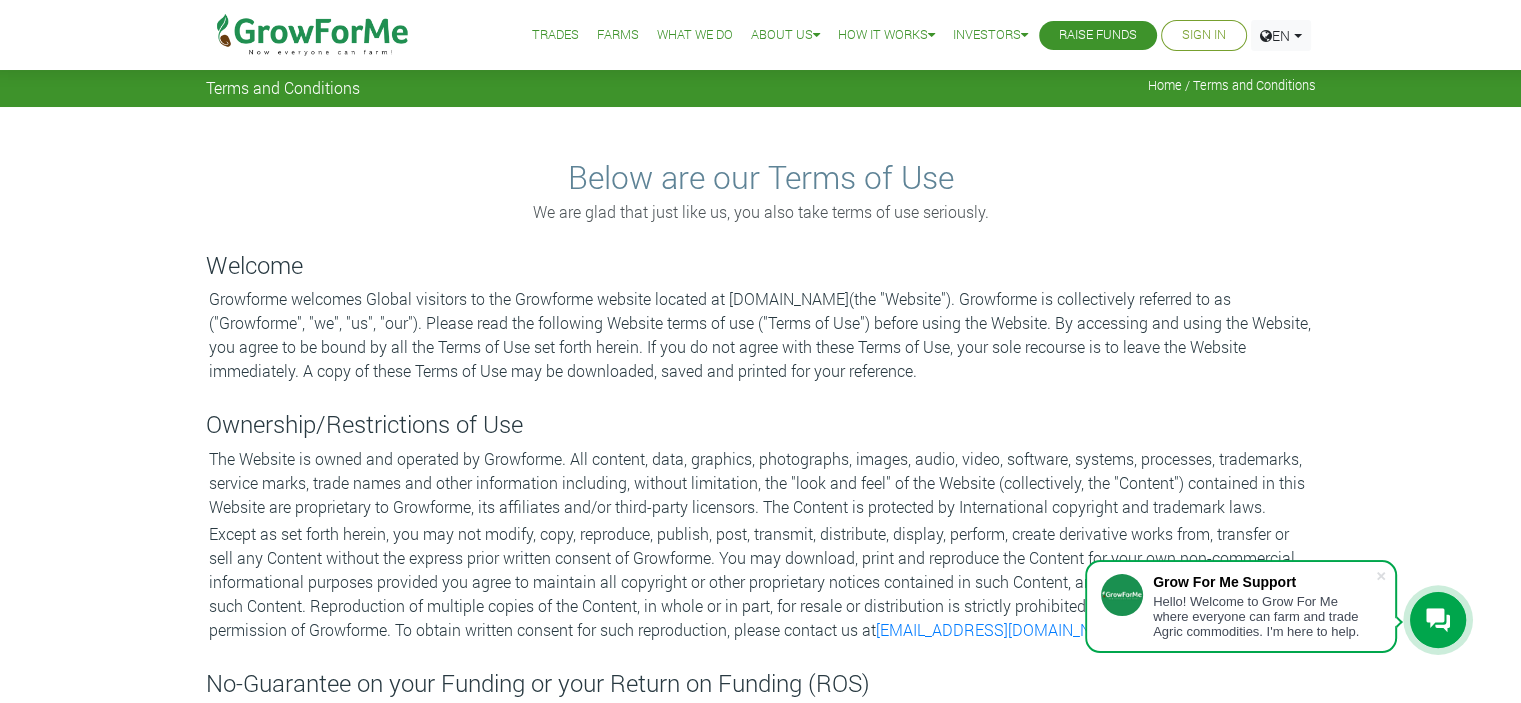 click on "Below are our Terms of Use
We are glad that just like us, you also take terms of use seriously.
Welcome
Growforme welcomes Global visitors to the Growforme website located at www.growforme.com(the "Website"). Growforme is collectively referred to as ("Growforme", "we", "us", "our"). Please read the following Website terms of use ("Terms of Use") before using the Website. By accessing and using the Website, you agree to be bound by all the Terms of Use set forth herein. If you do not agree with these Terms of Use, your sole recourse is to leave the Website immediately. A copy of these Terms of Use may be downloaded, saved and printed for your reference.
Ownership/Restrictions of Use
General Risks" at bounding box center [761, 2322] 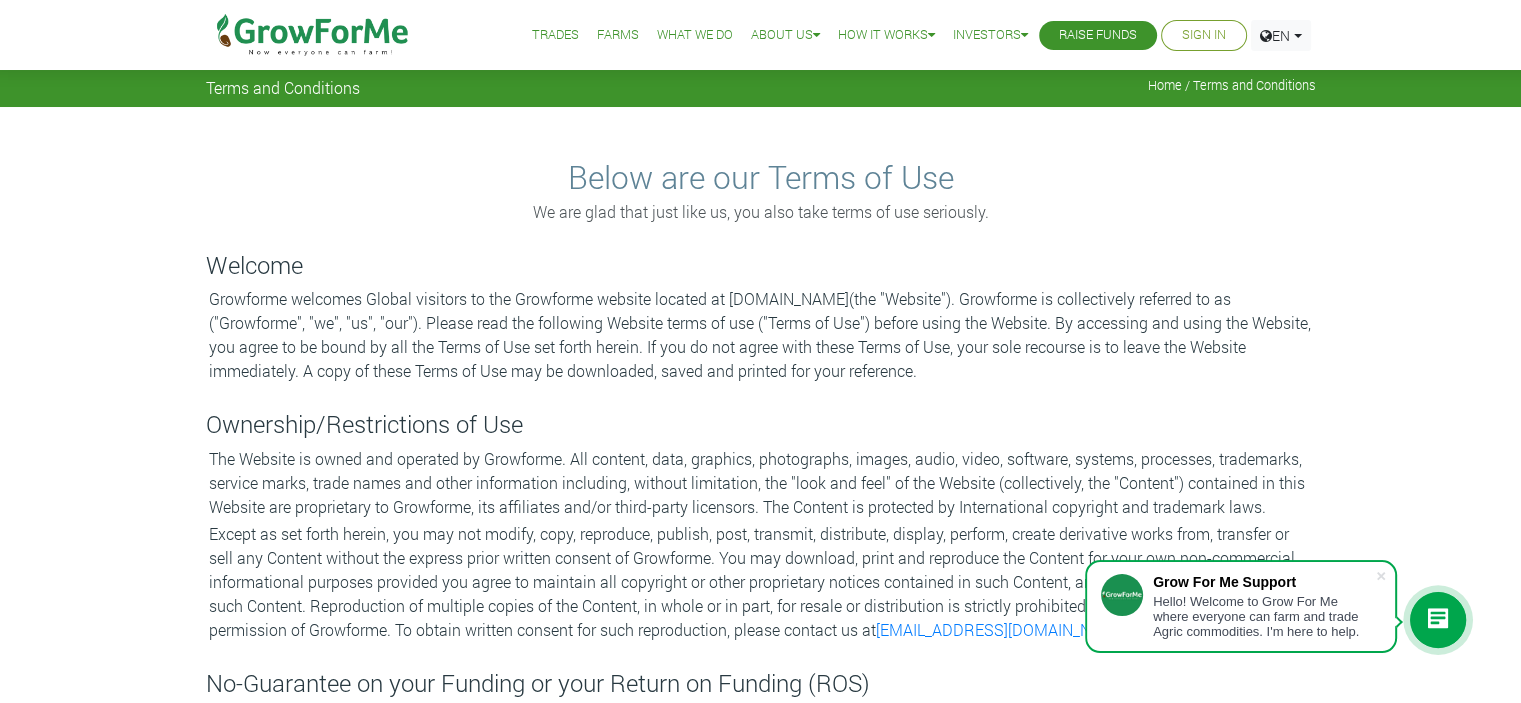 click on "Sign In" at bounding box center [1204, 35] 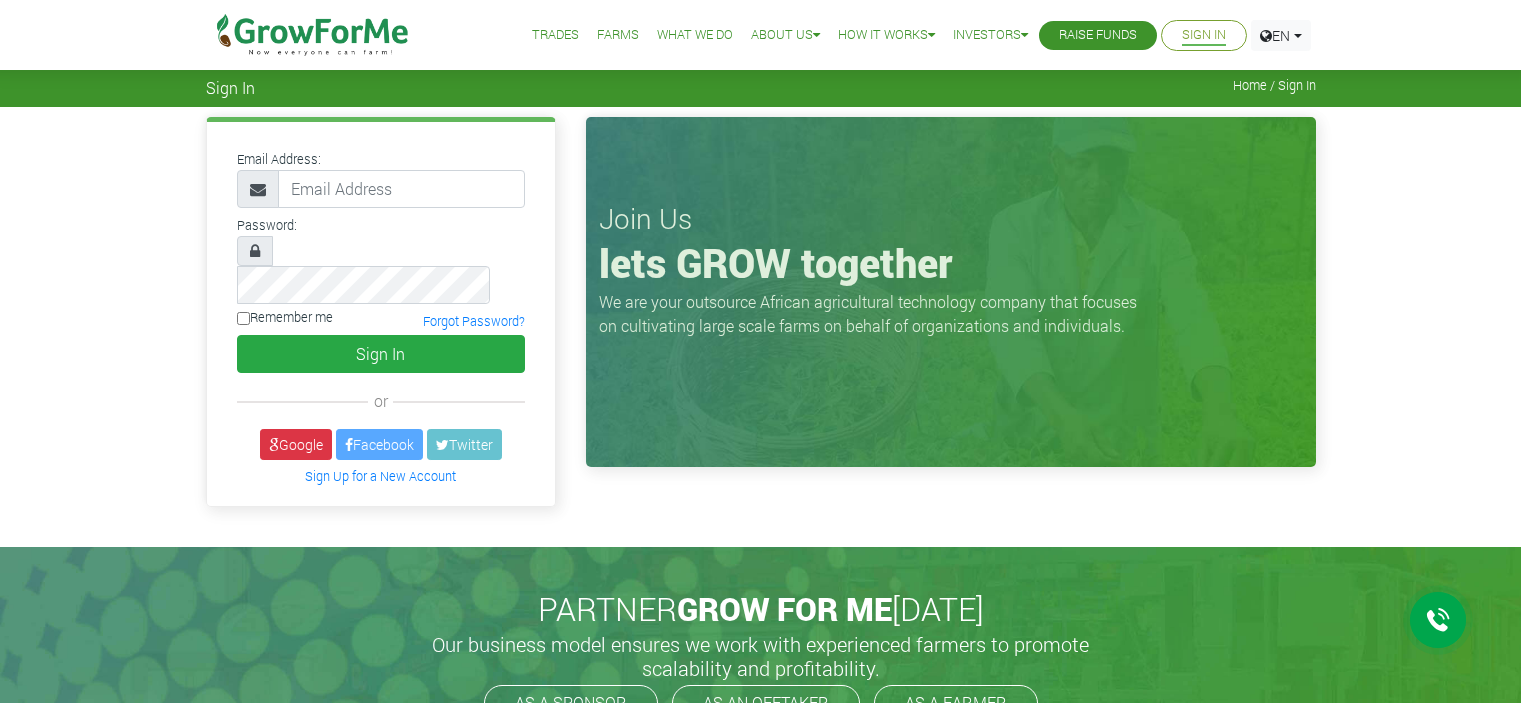 scroll, scrollTop: 0, scrollLeft: 0, axis: both 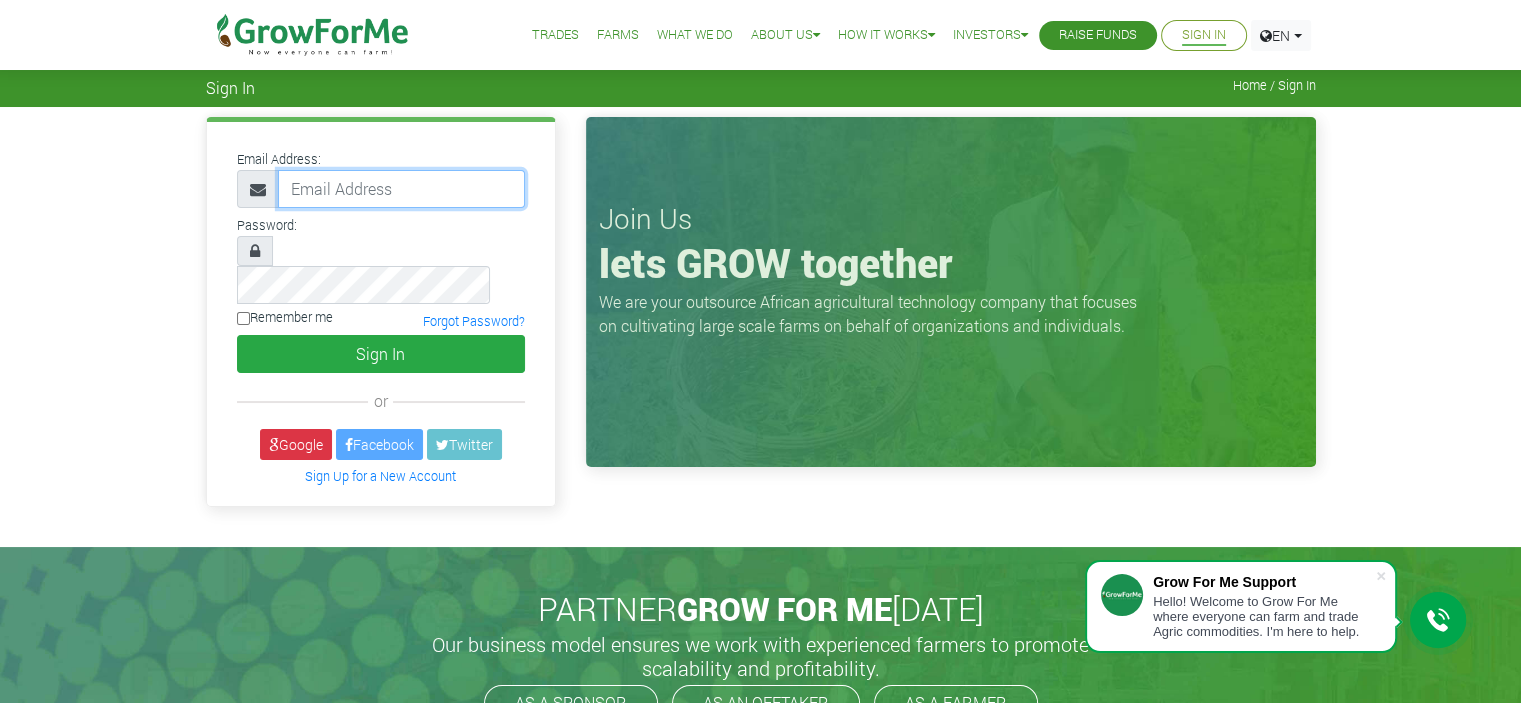 type on "luketetteh7@gmail.com" 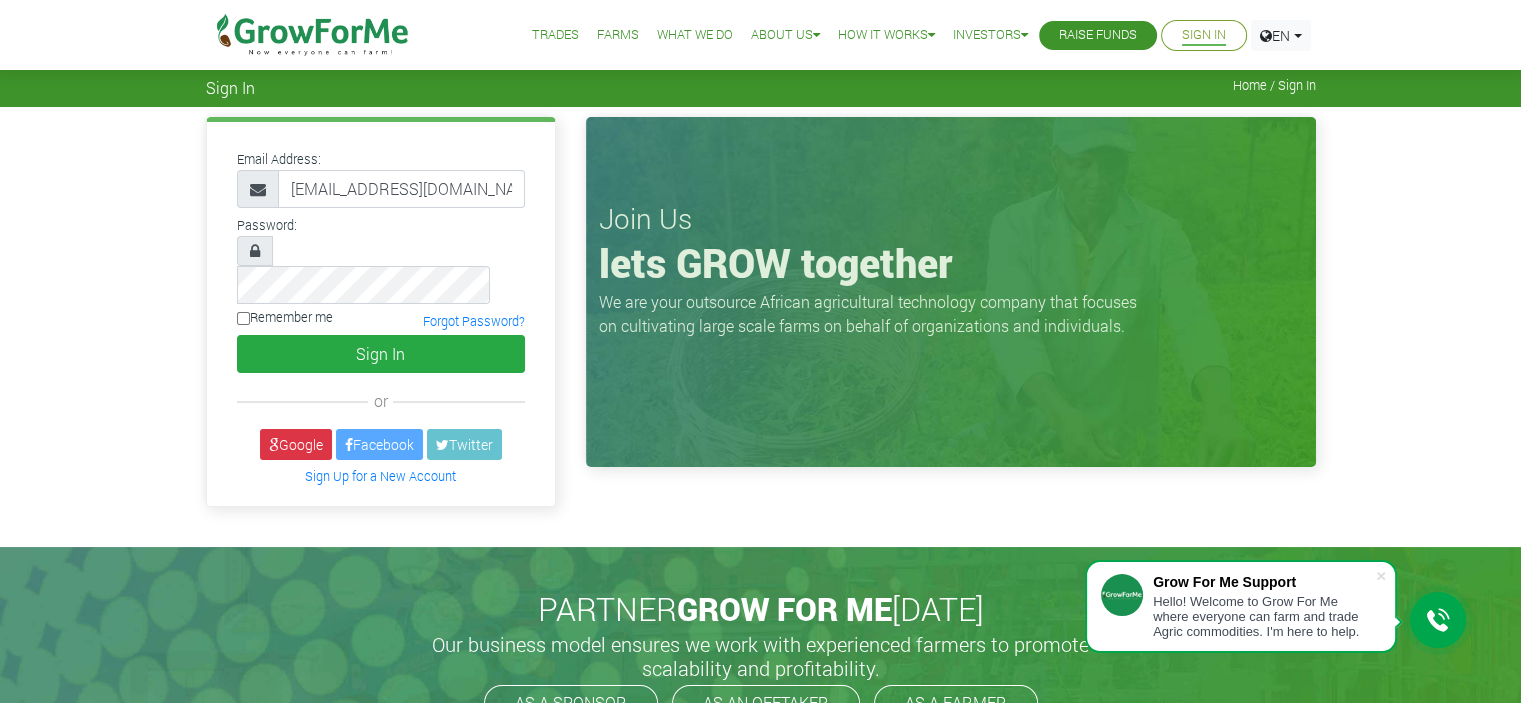 click on "Remember me" at bounding box center (285, 317) 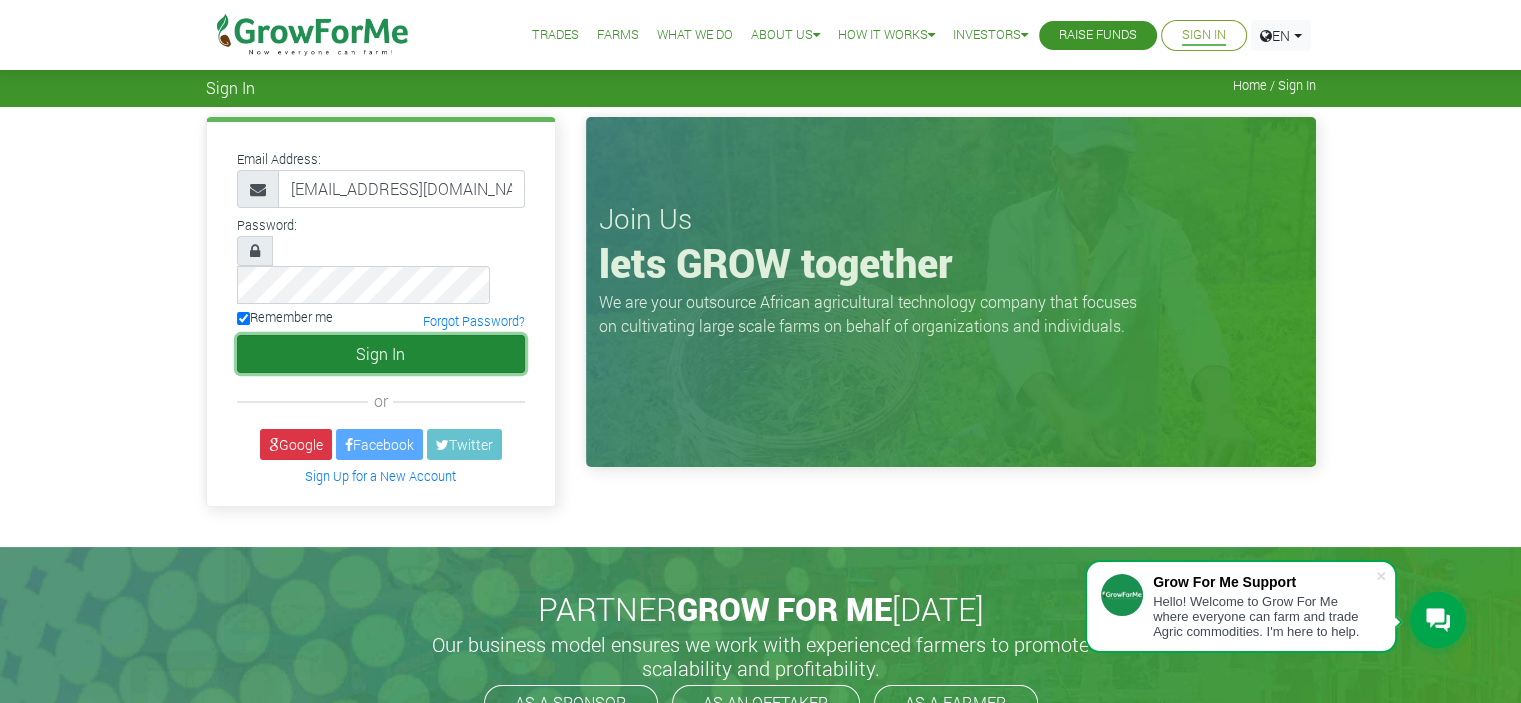 click on "Sign In" at bounding box center (381, 354) 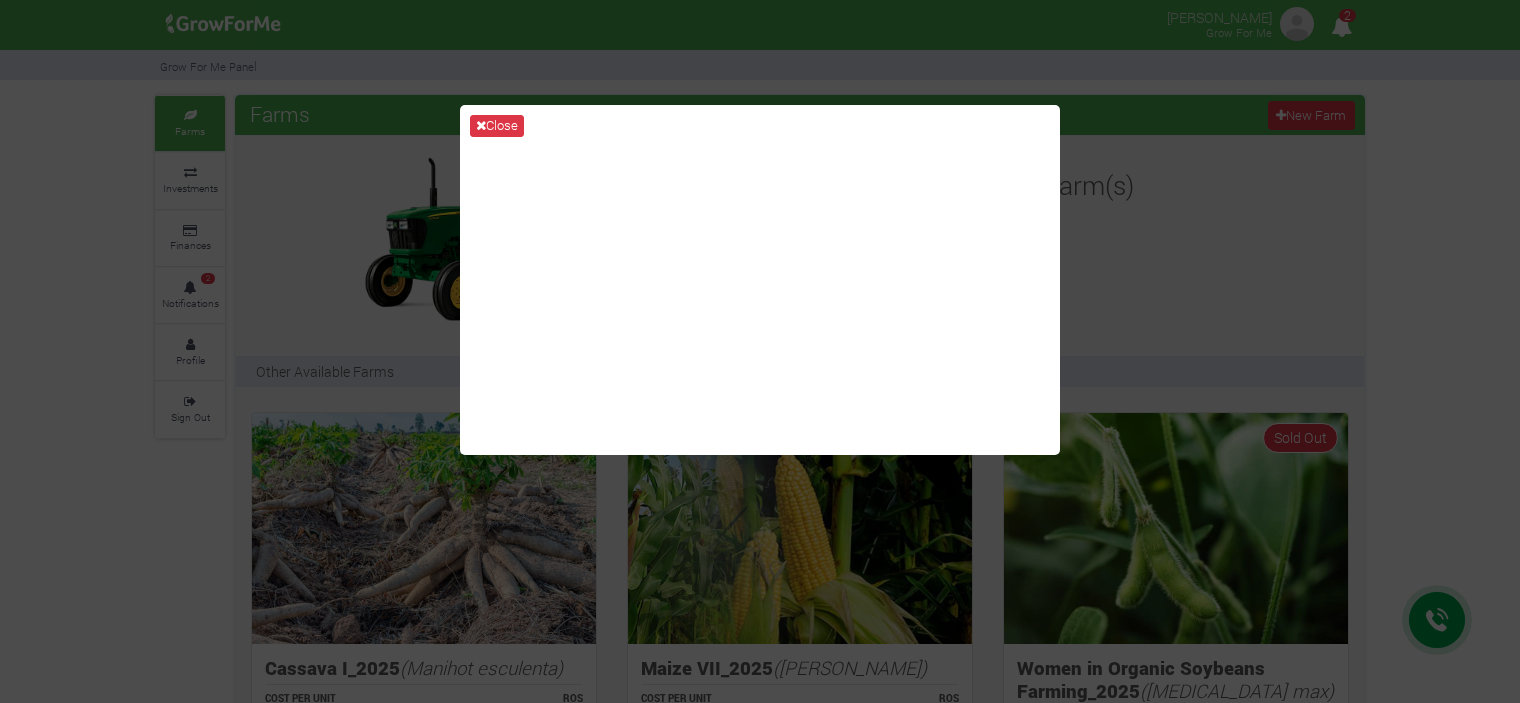 scroll, scrollTop: 0, scrollLeft: 0, axis: both 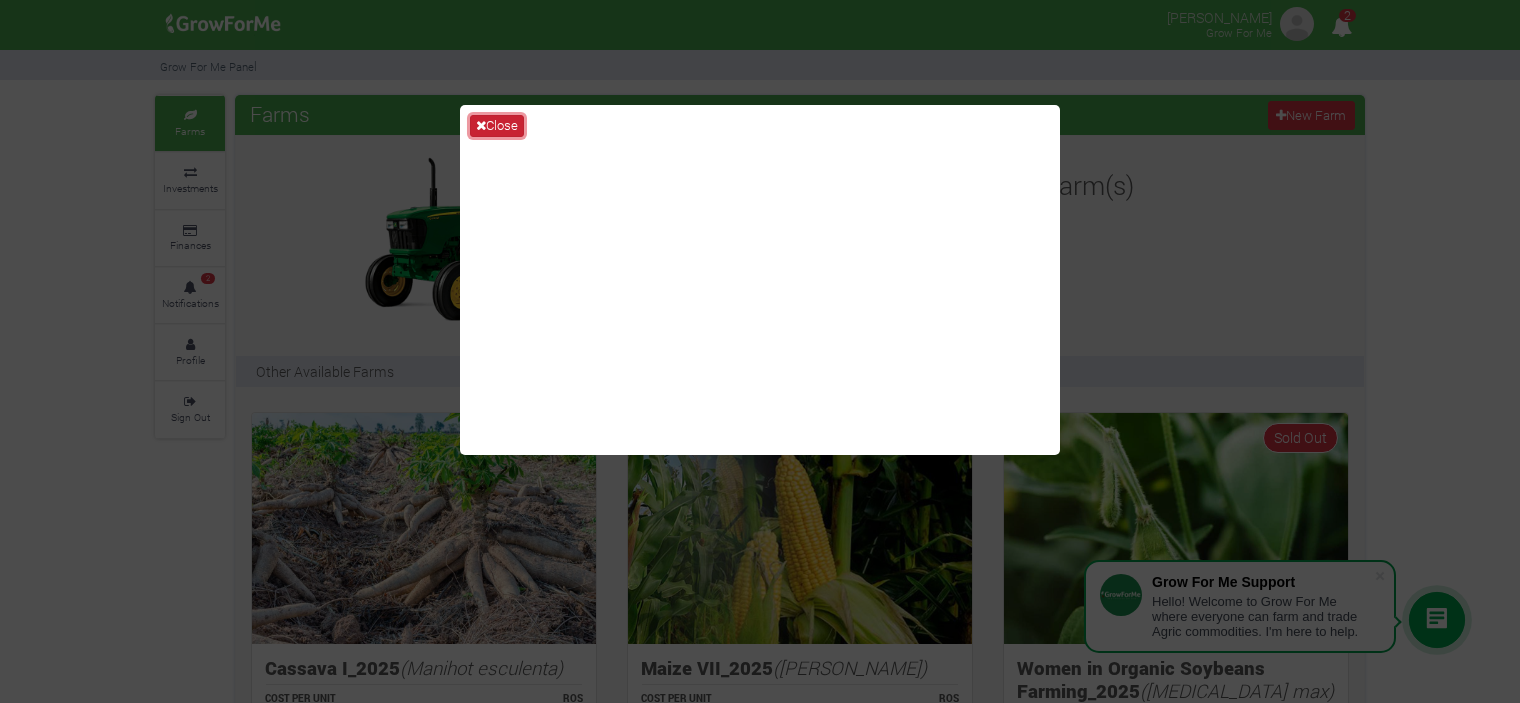 click on "Close" at bounding box center [497, 126] 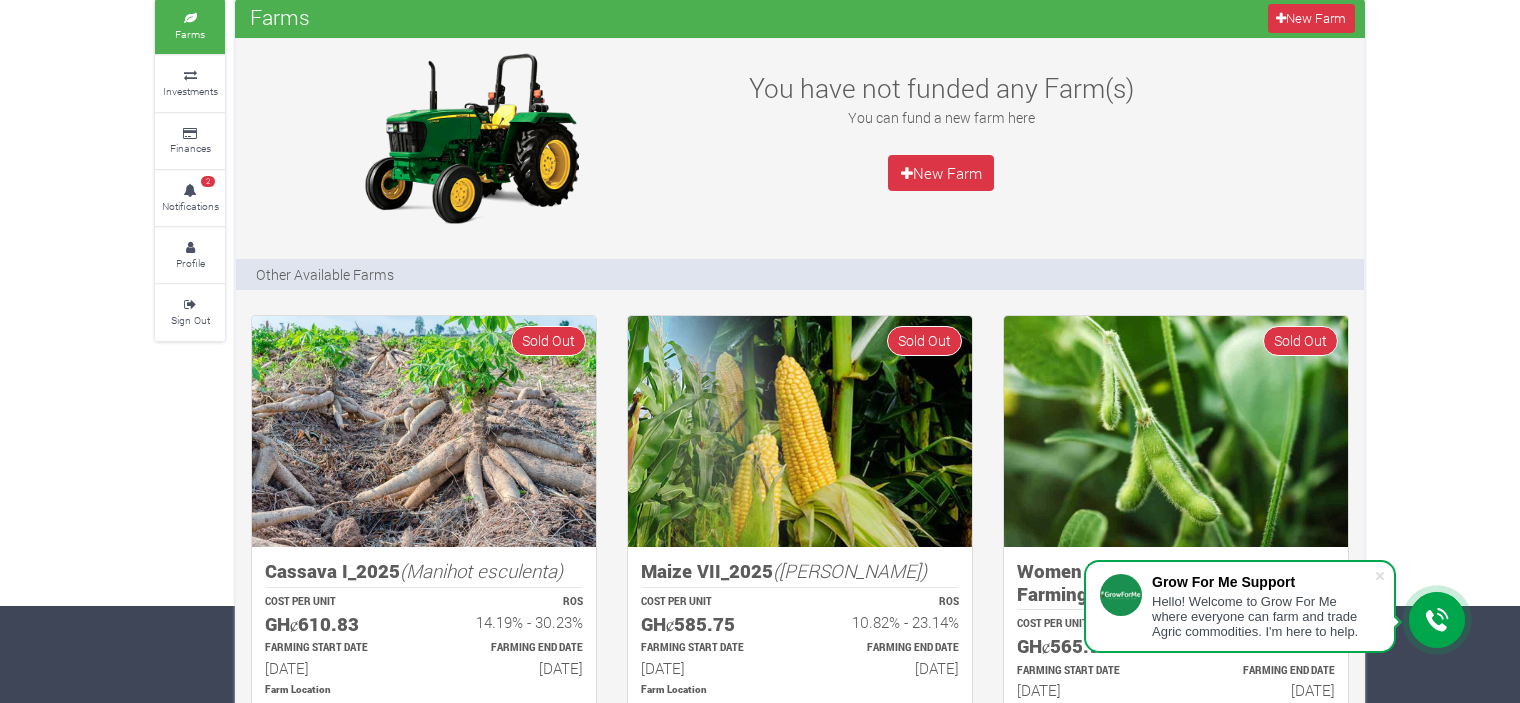 scroll, scrollTop: 0, scrollLeft: 0, axis: both 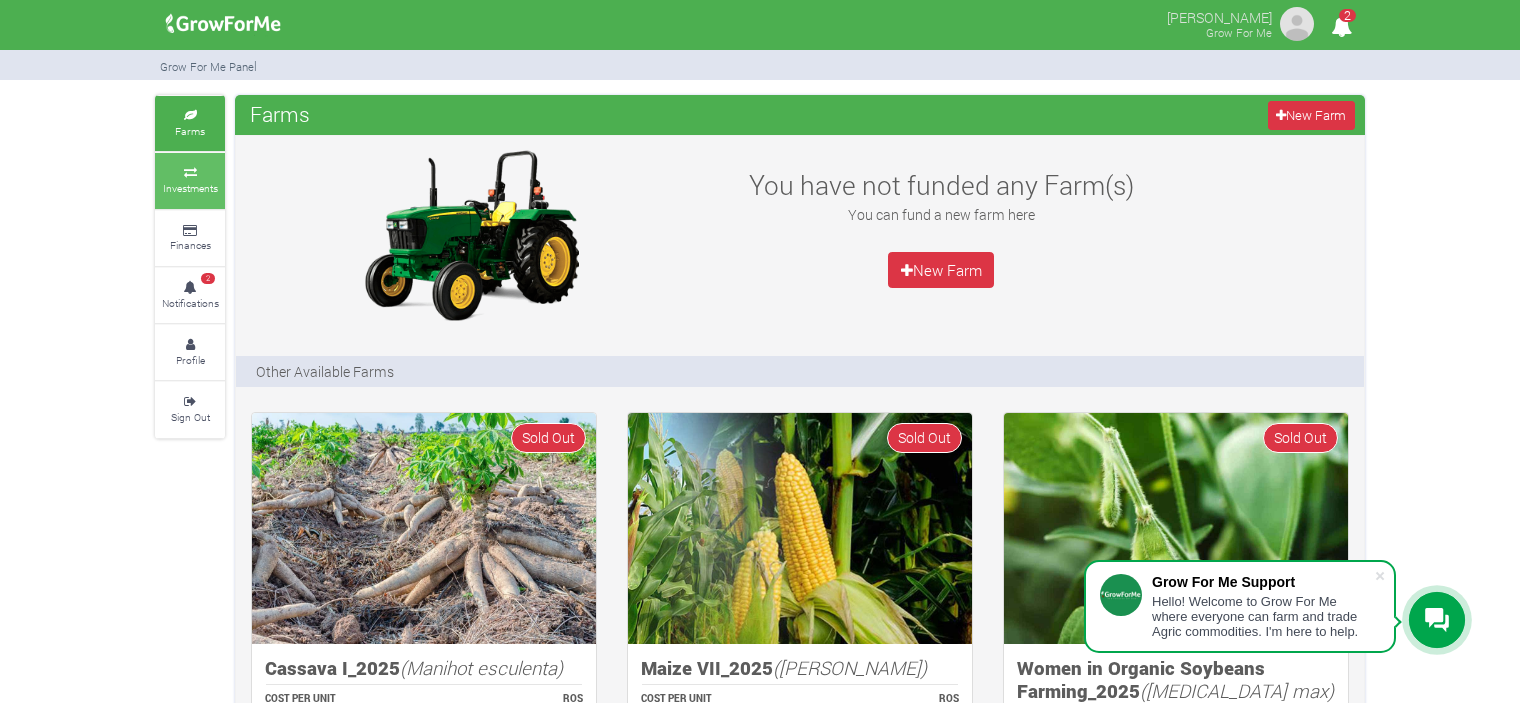 click on "Investments" at bounding box center (190, 188) 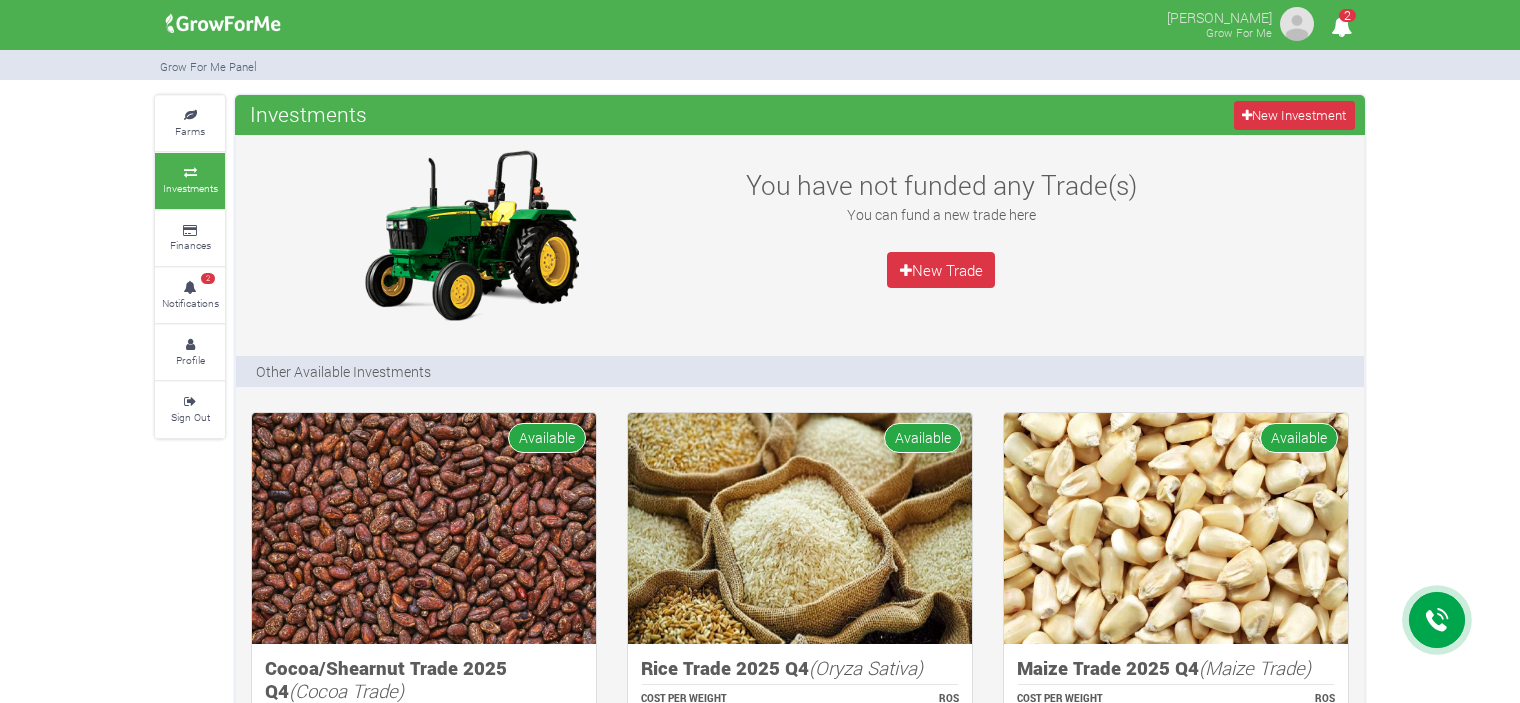 scroll, scrollTop: 0, scrollLeft: 0, axis: both 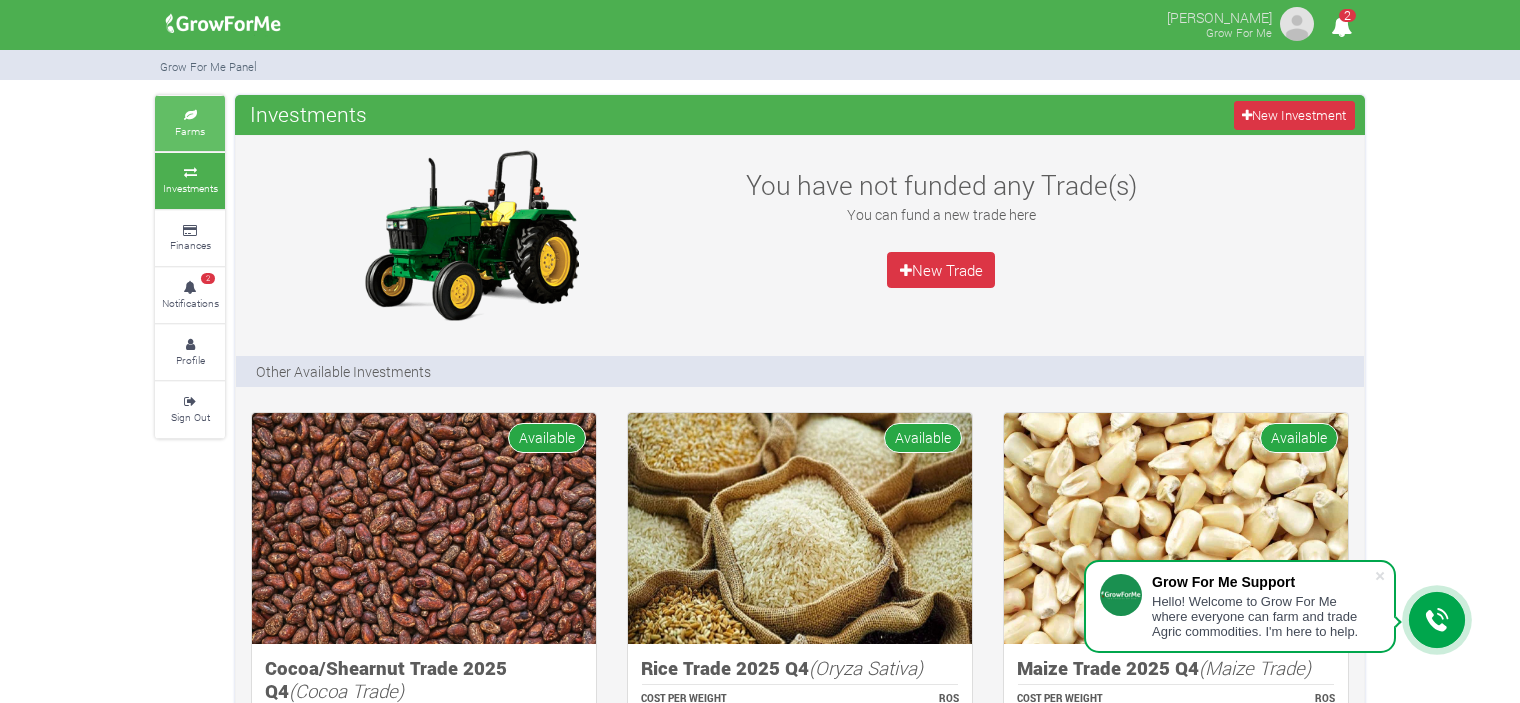 click on "Farms" at bounding box center (190, 123) 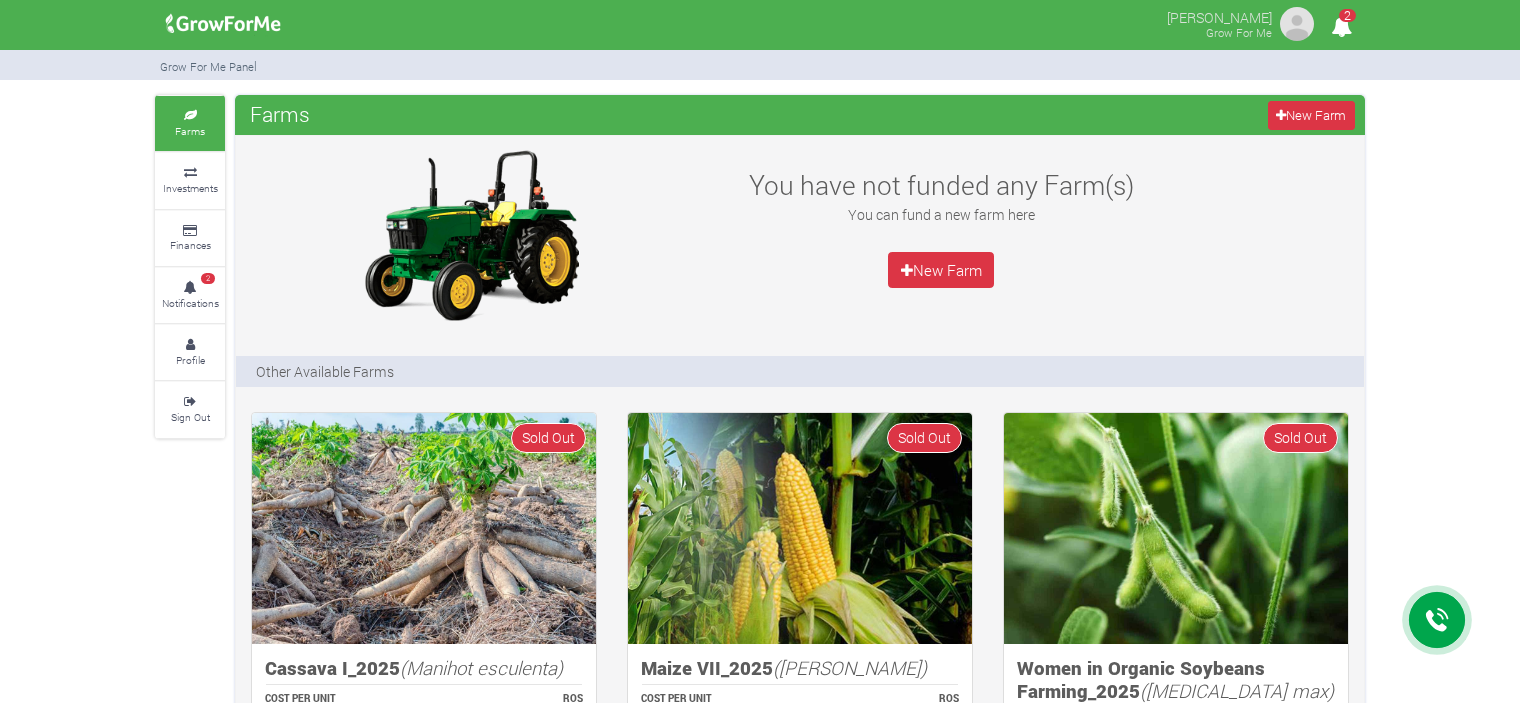 scroll, scrollTop: 244, scrollLeft: 0, axis: vertical 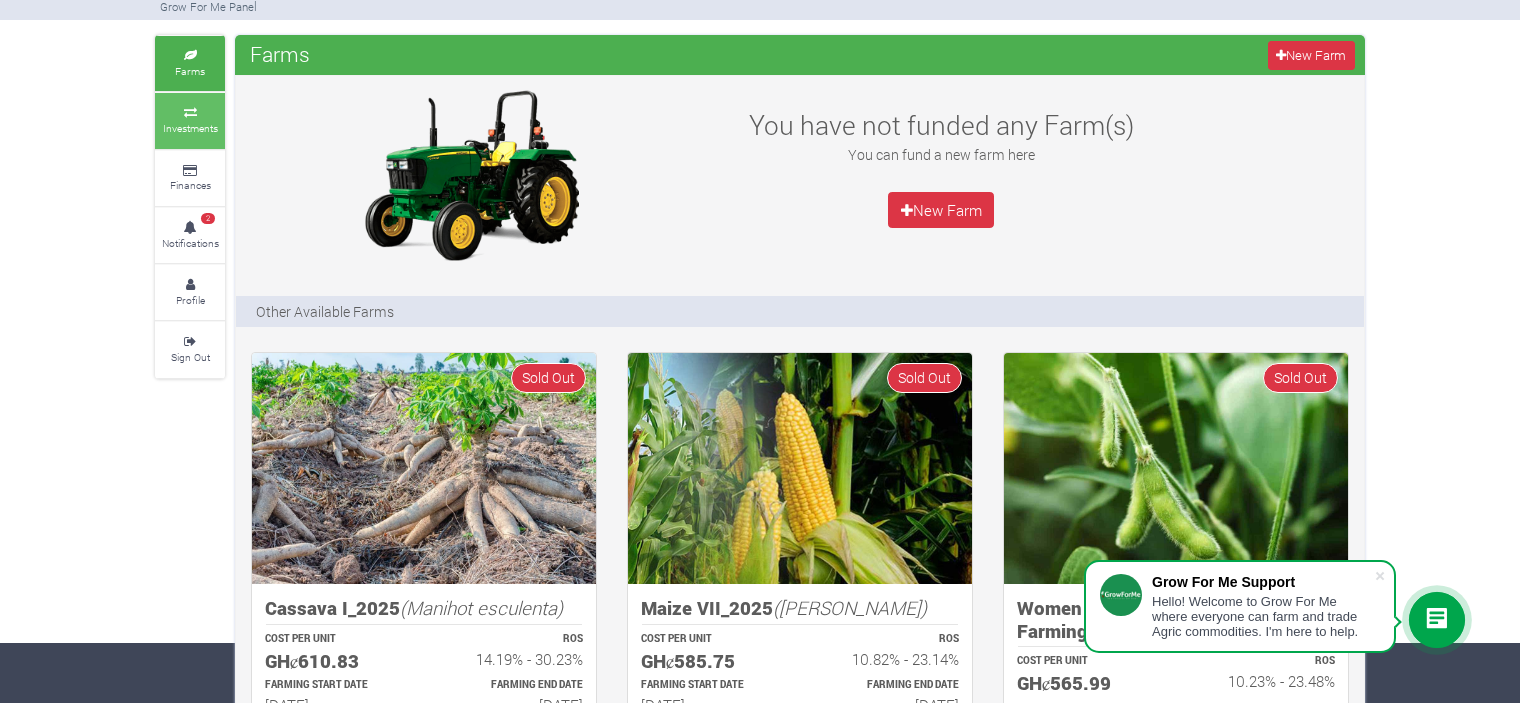 click on "Investments" at bounding box center (190, 128) 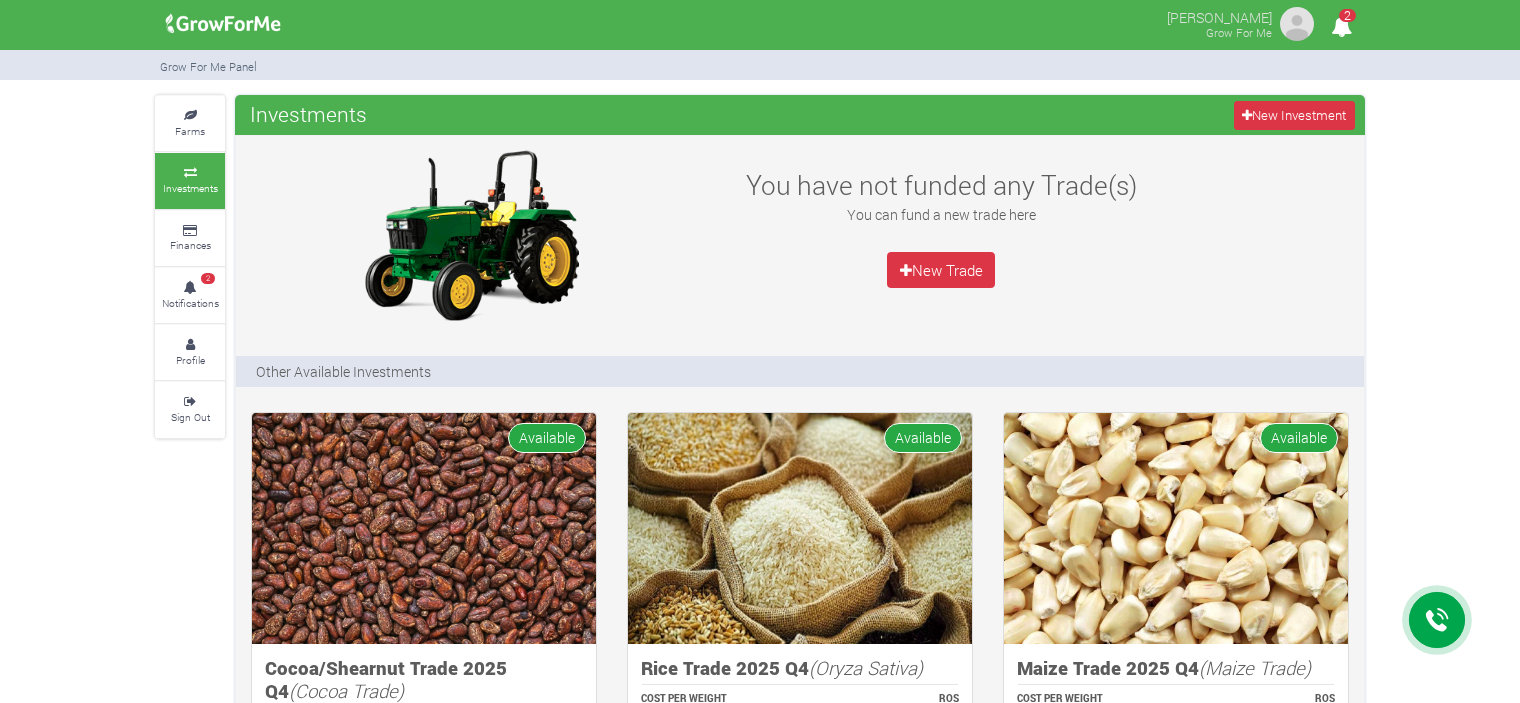 scroll, scrollTop: 0, scrollLeft: 0, axis: both 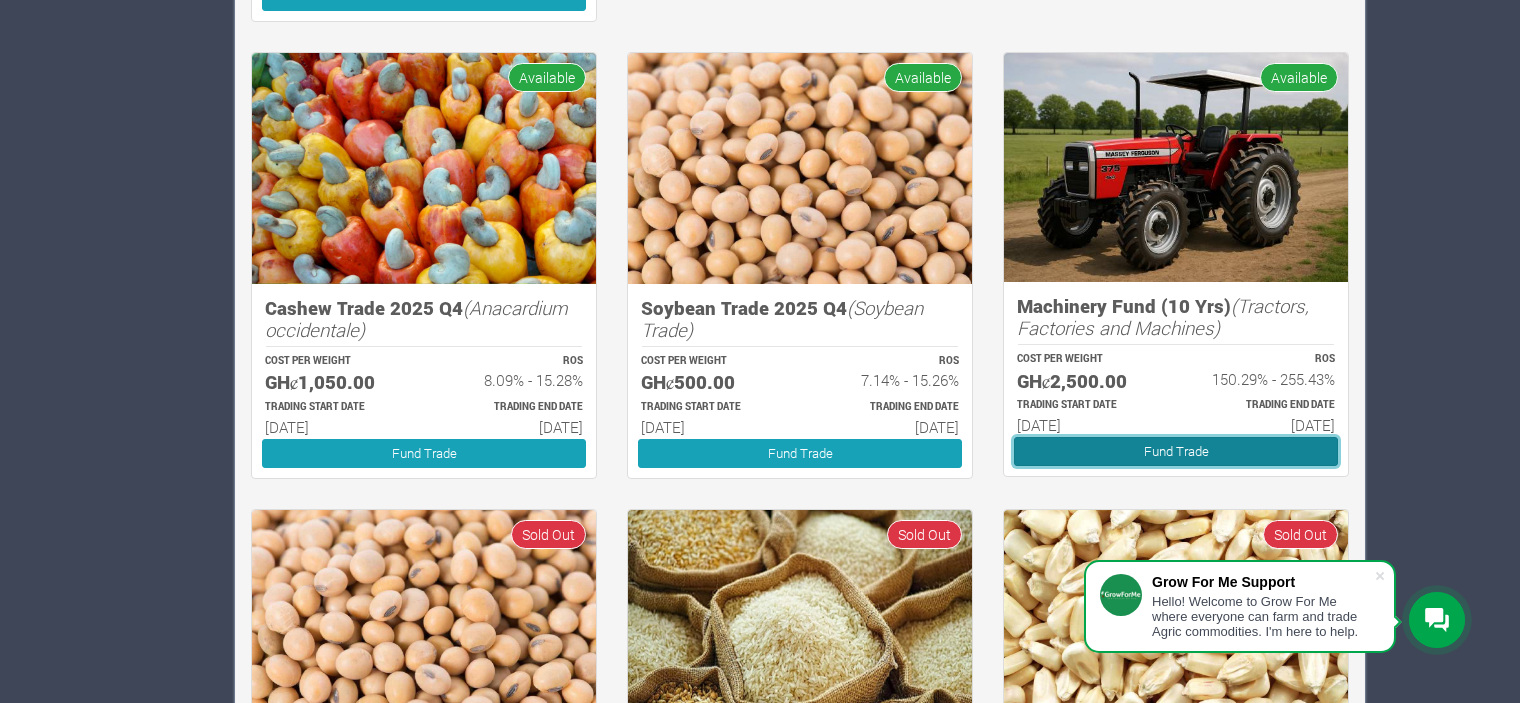 click on "Fund Trade" at bounding box center [1176, 451] 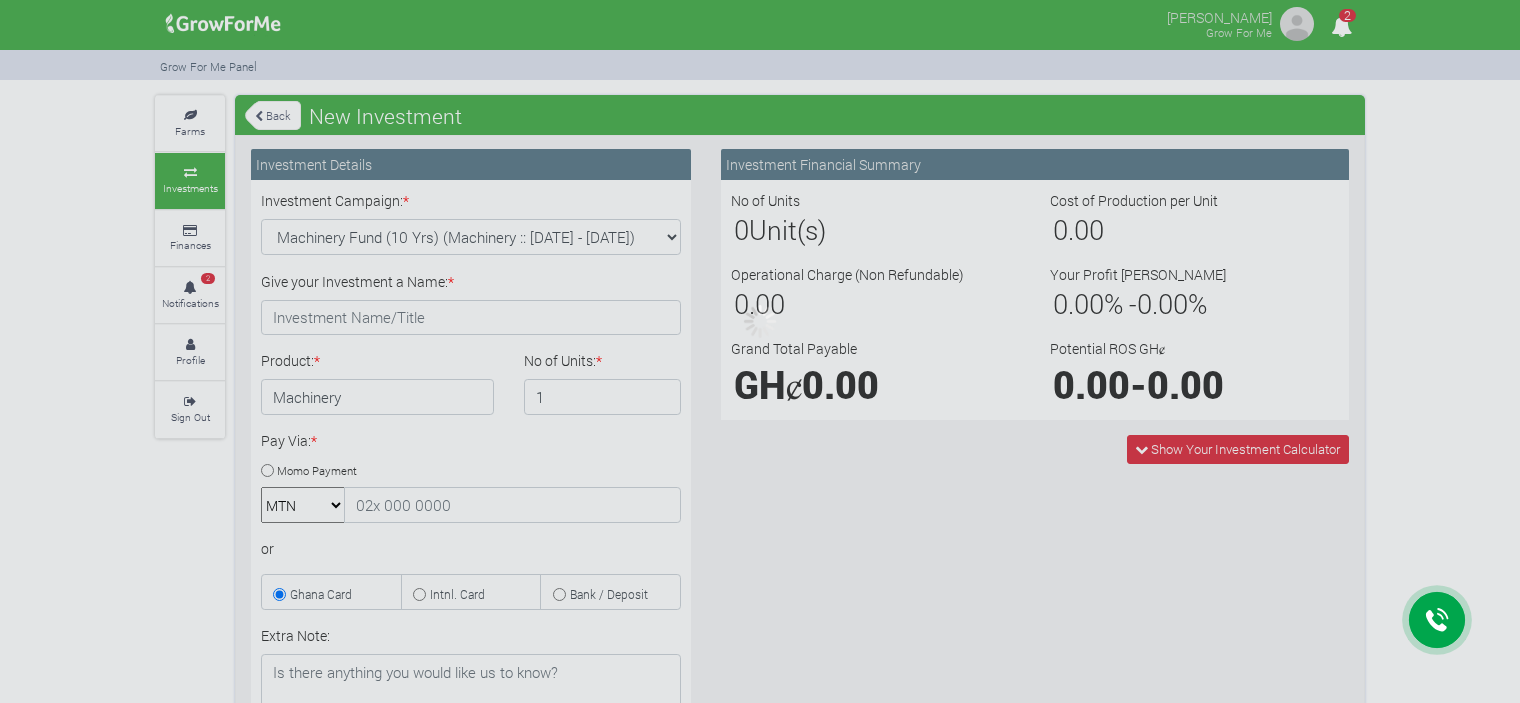 scroll, scrollTop: 0, scrollLeft: 0, axis: both 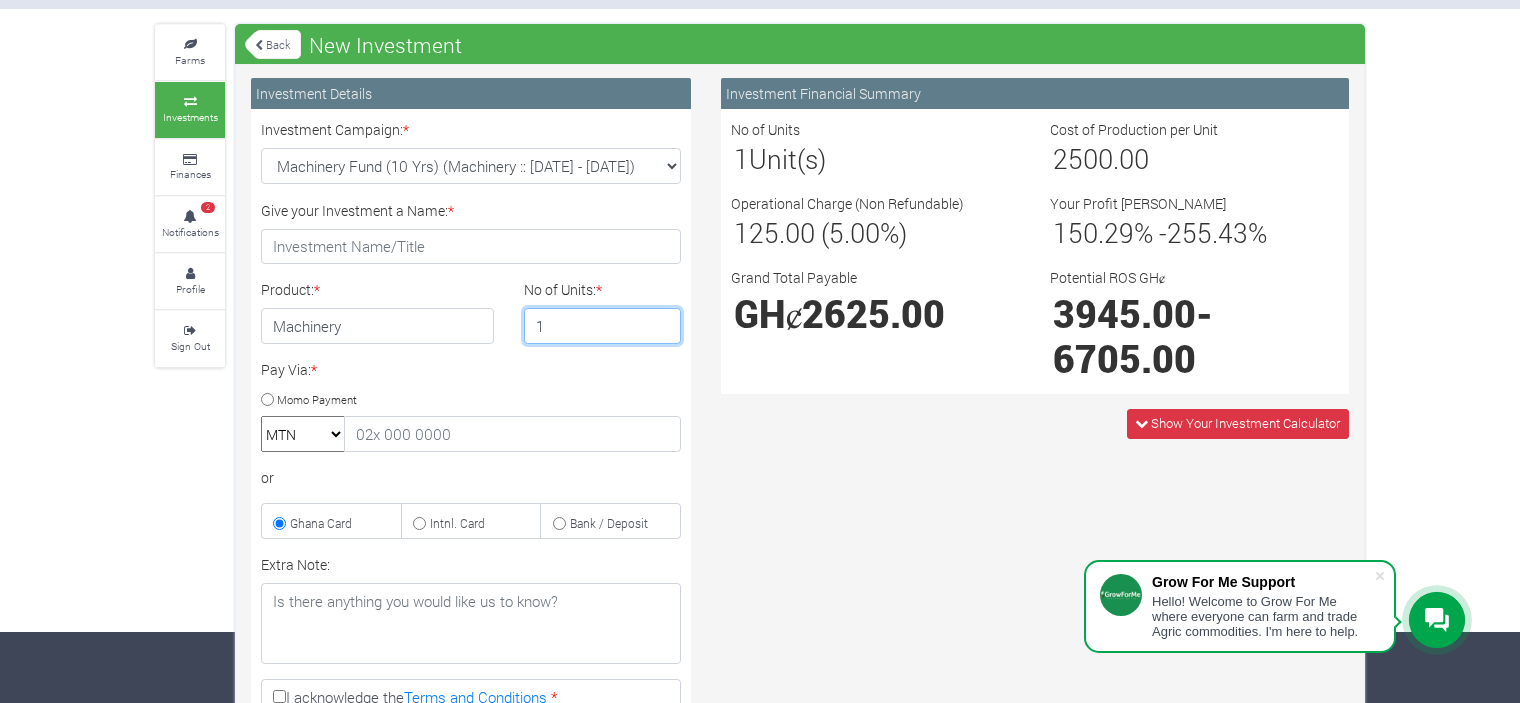 click on "1" at bounding box center (603, 326) 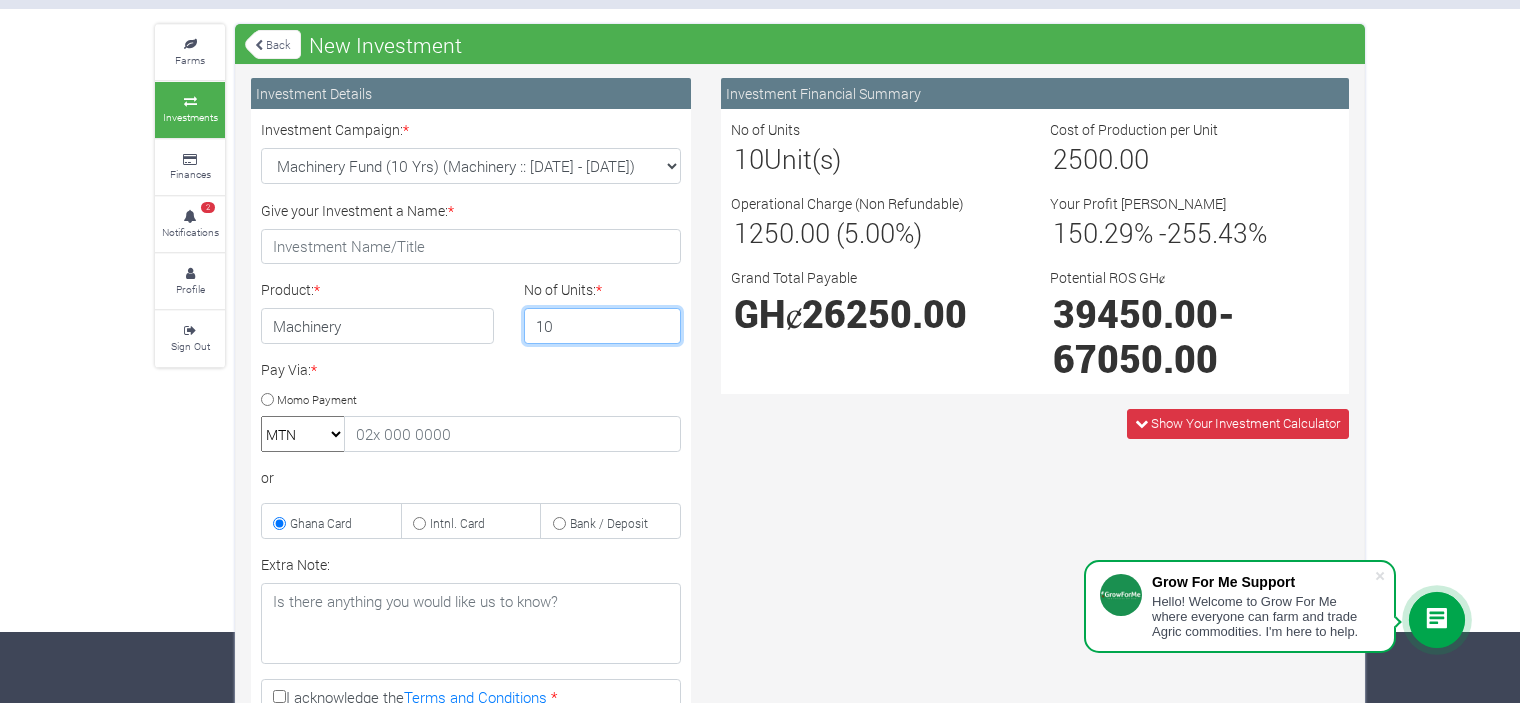 type on "1" 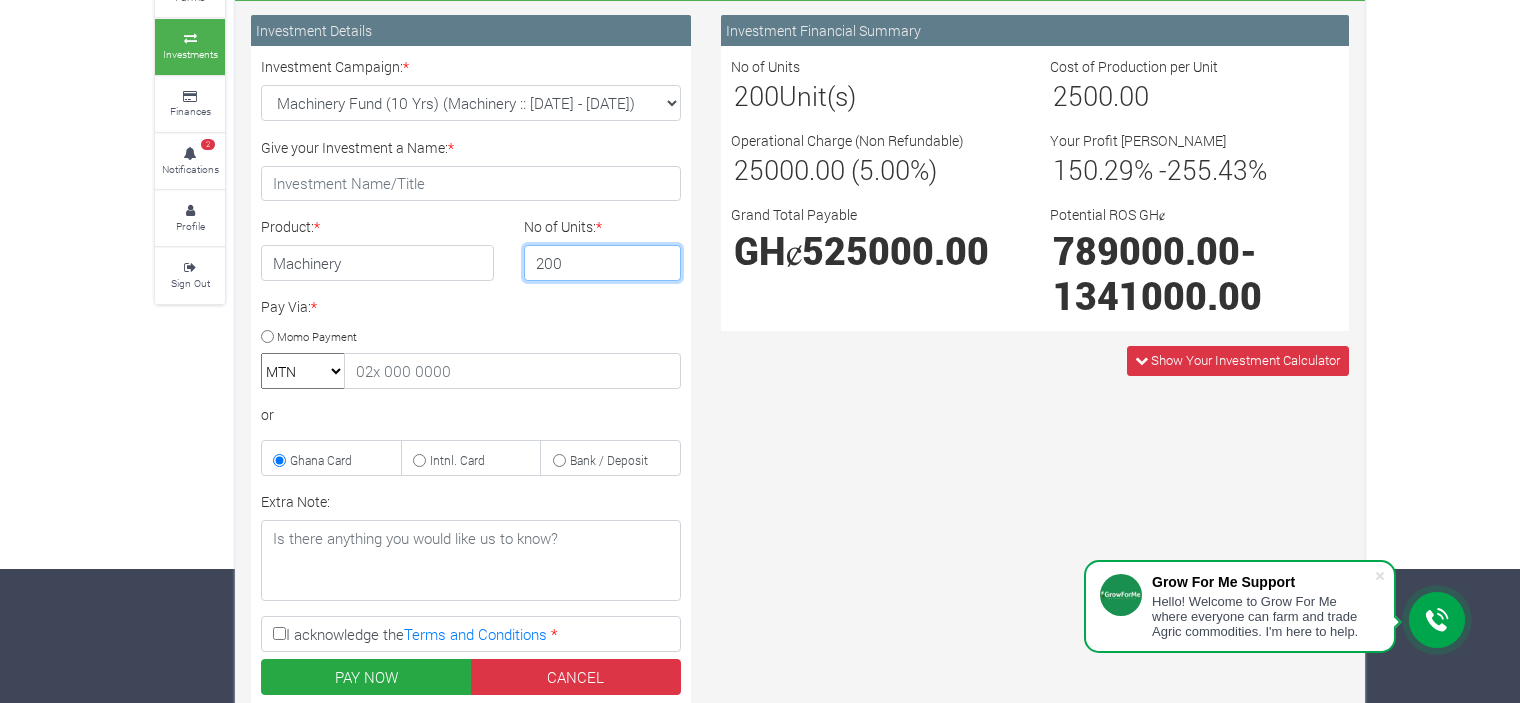 scroll, scrollTop: 135, scrollLeft: 0, axis: vertical 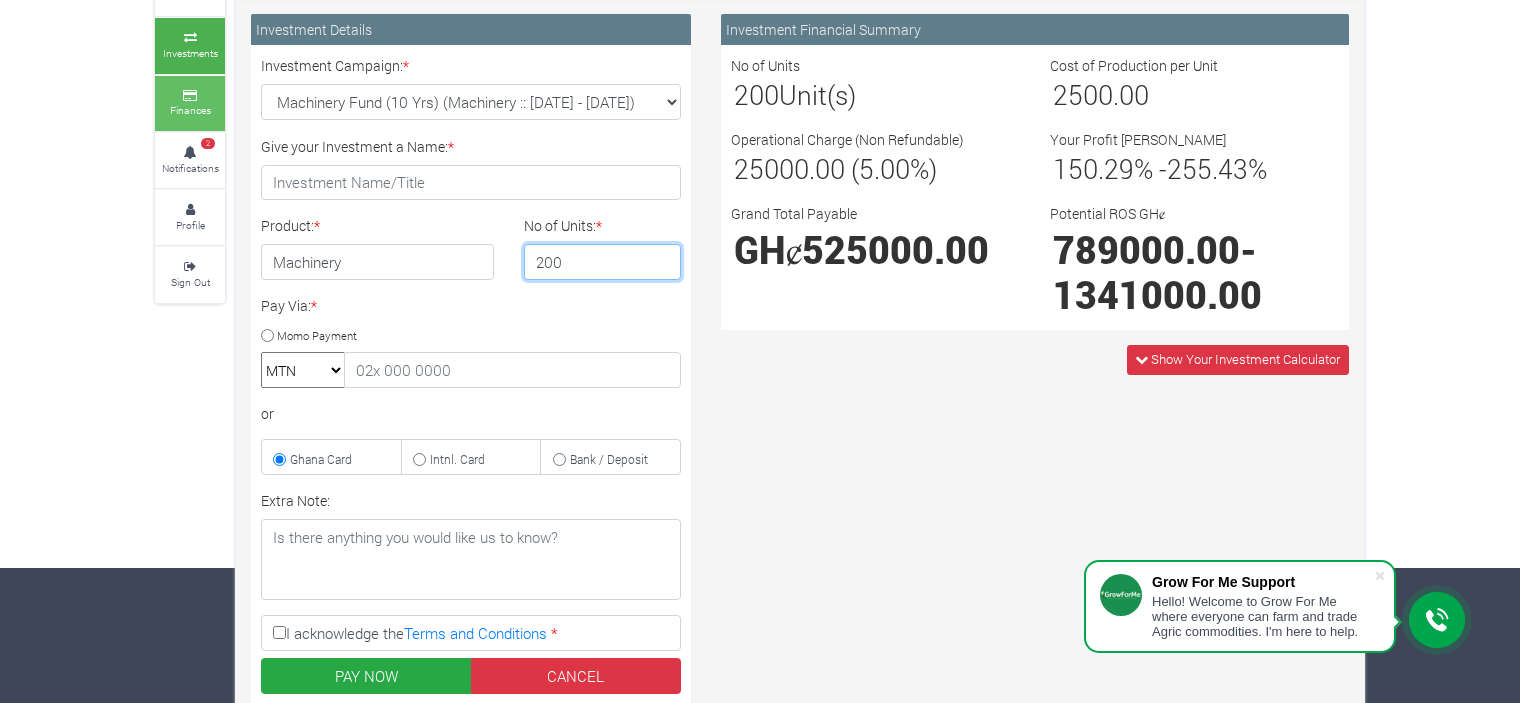 type on "200" 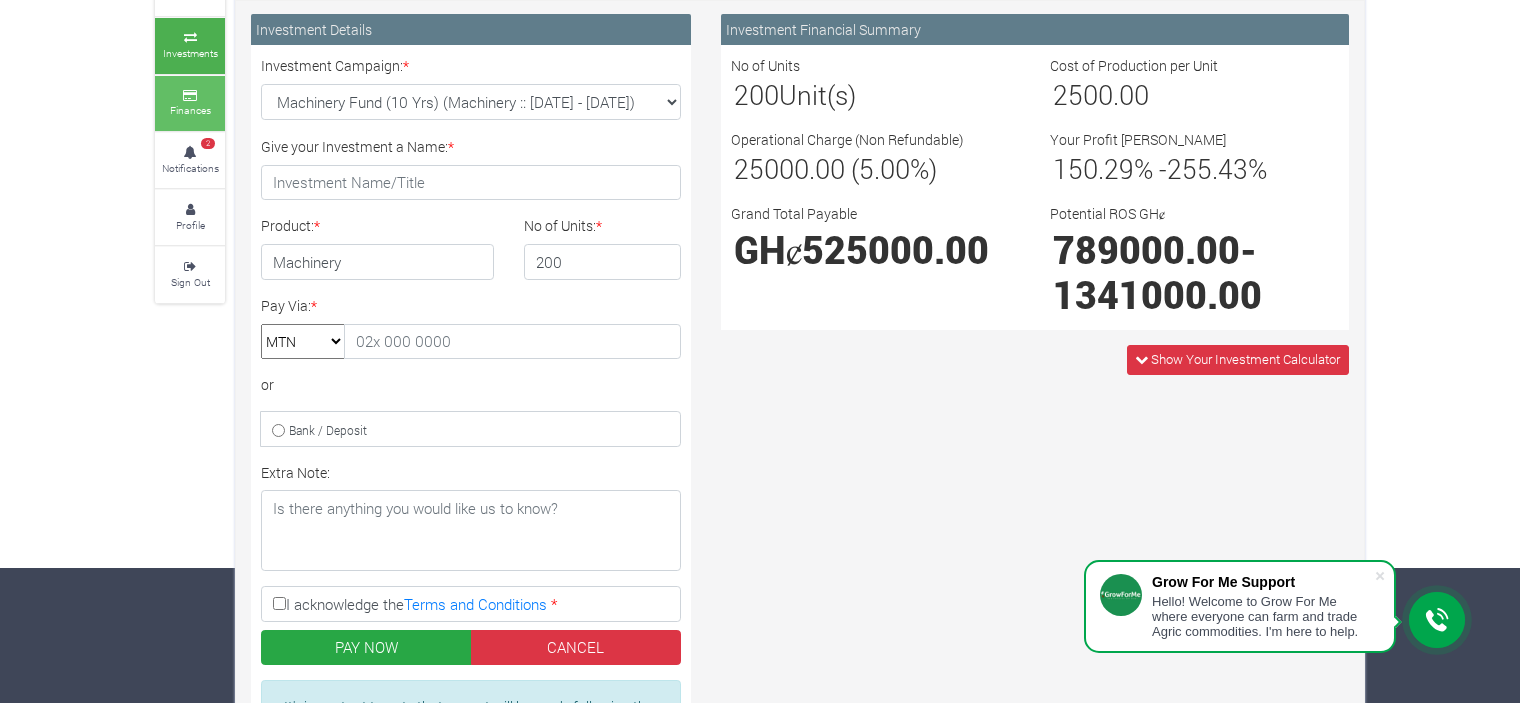 click on "Finances" at bounding box center (190, 110) 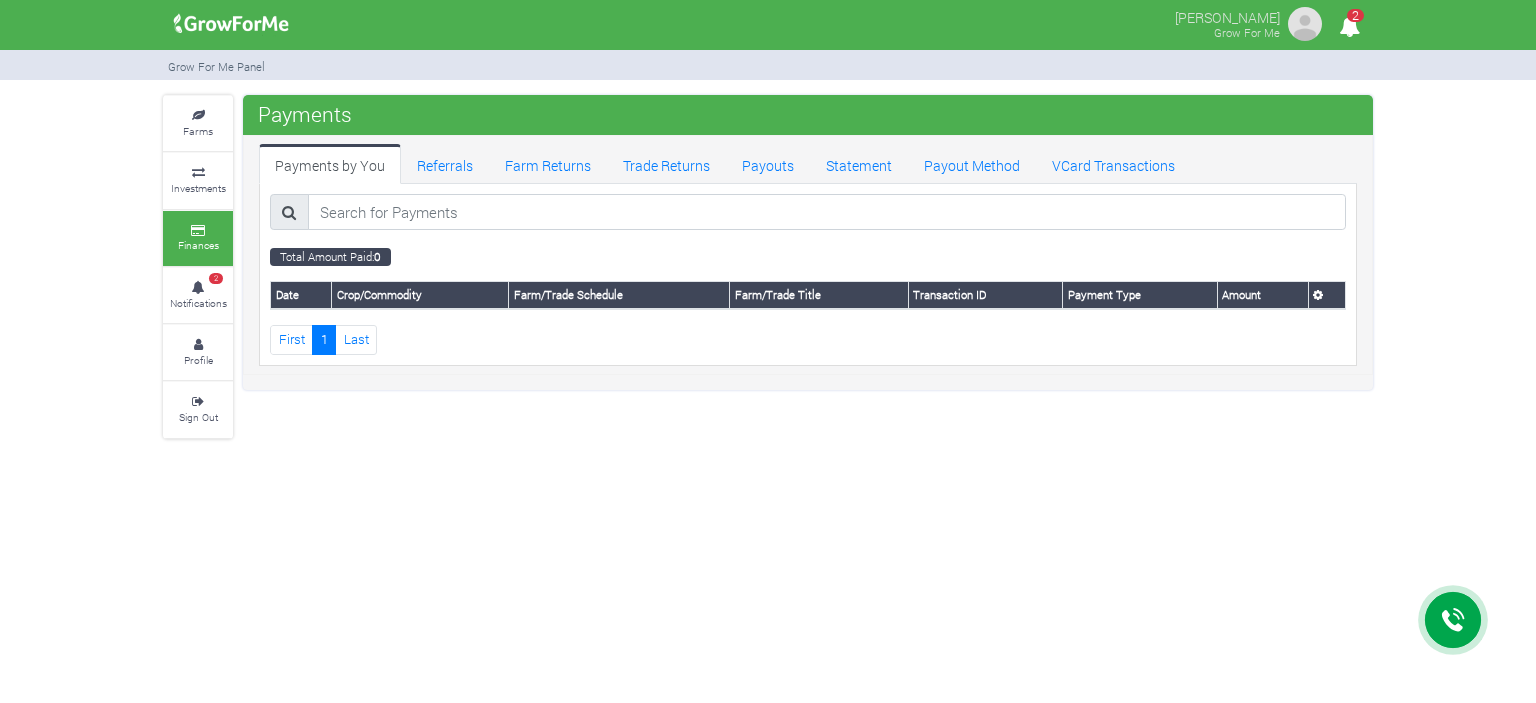 scroll, scrollTop: 0, scrollLeft: 0, axis: both 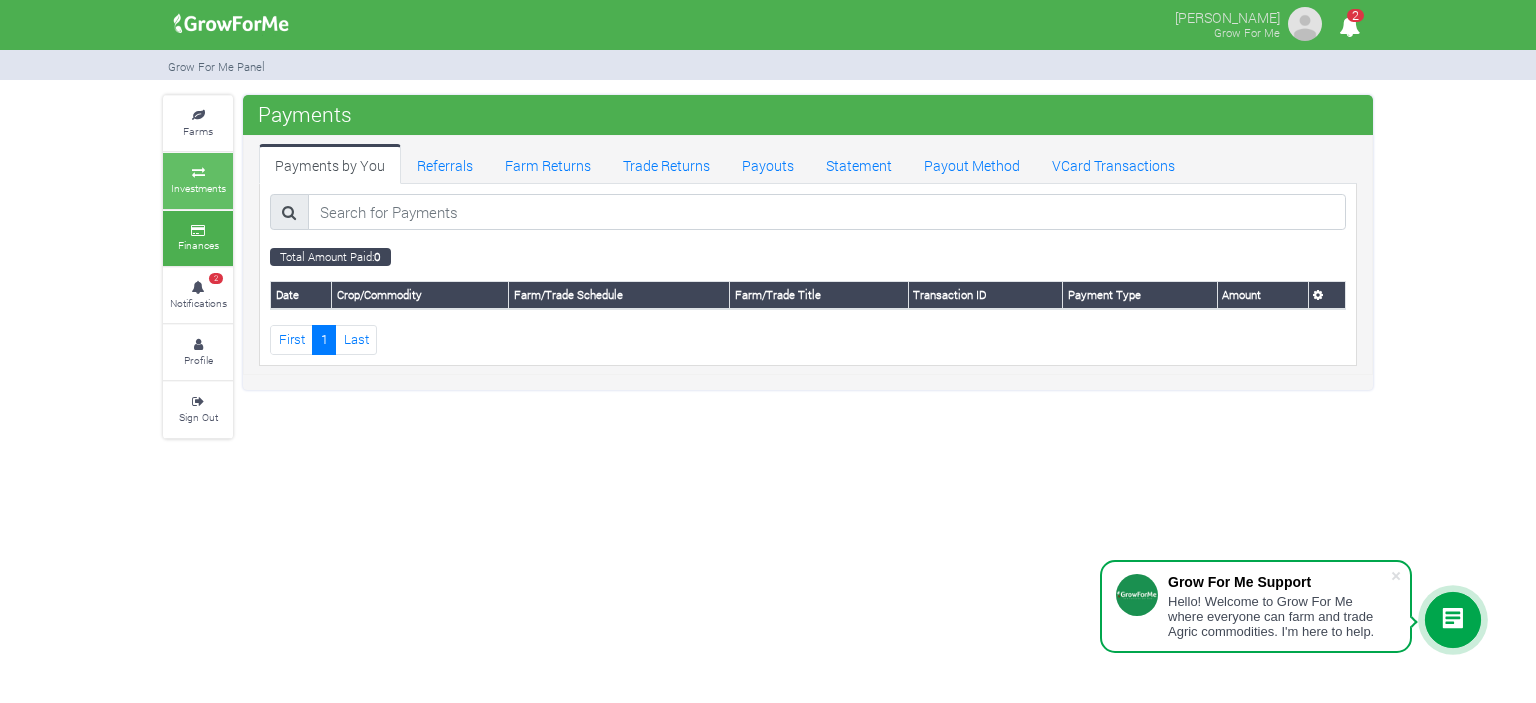 click on "Investments" at bounding box center (198, 180) 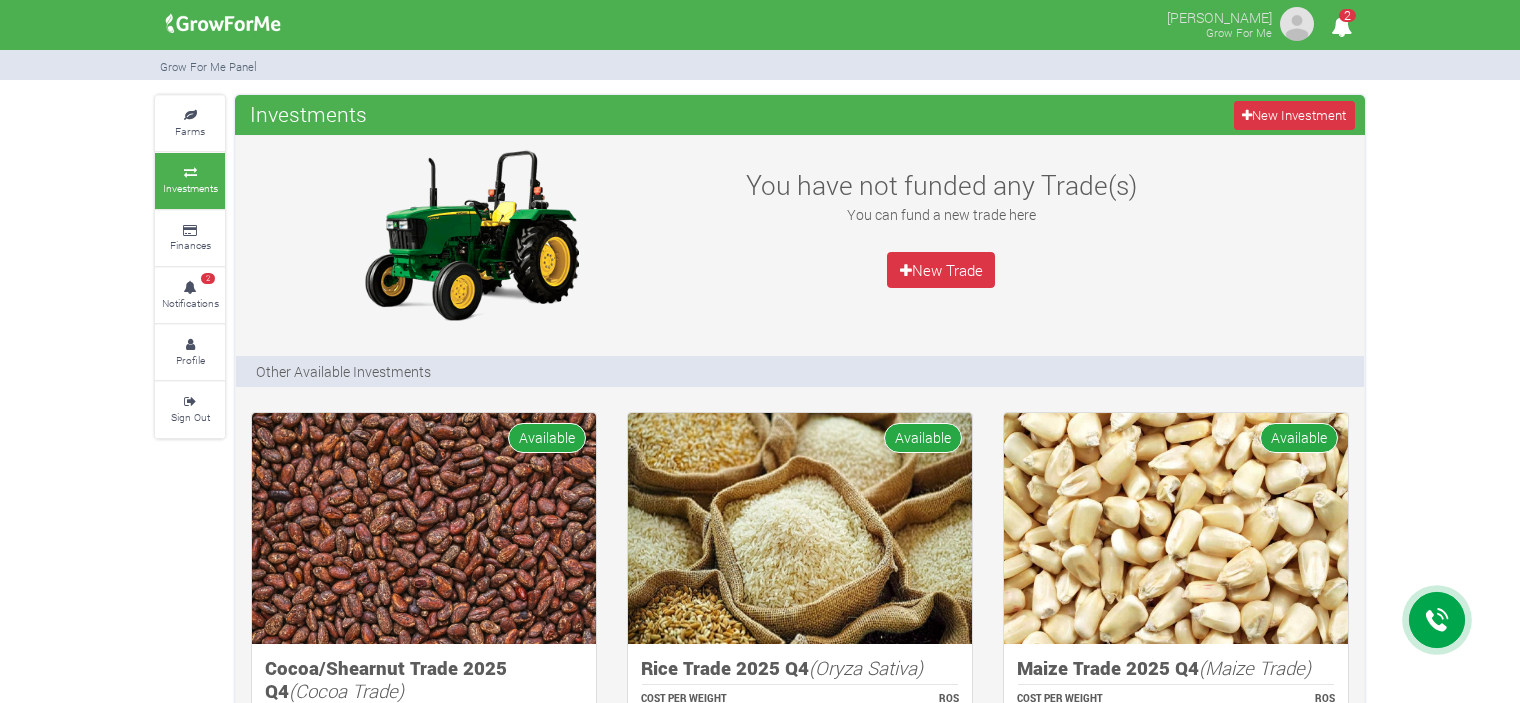 scroll, scrollTop: 0, scrollLeft: 0, axis: both 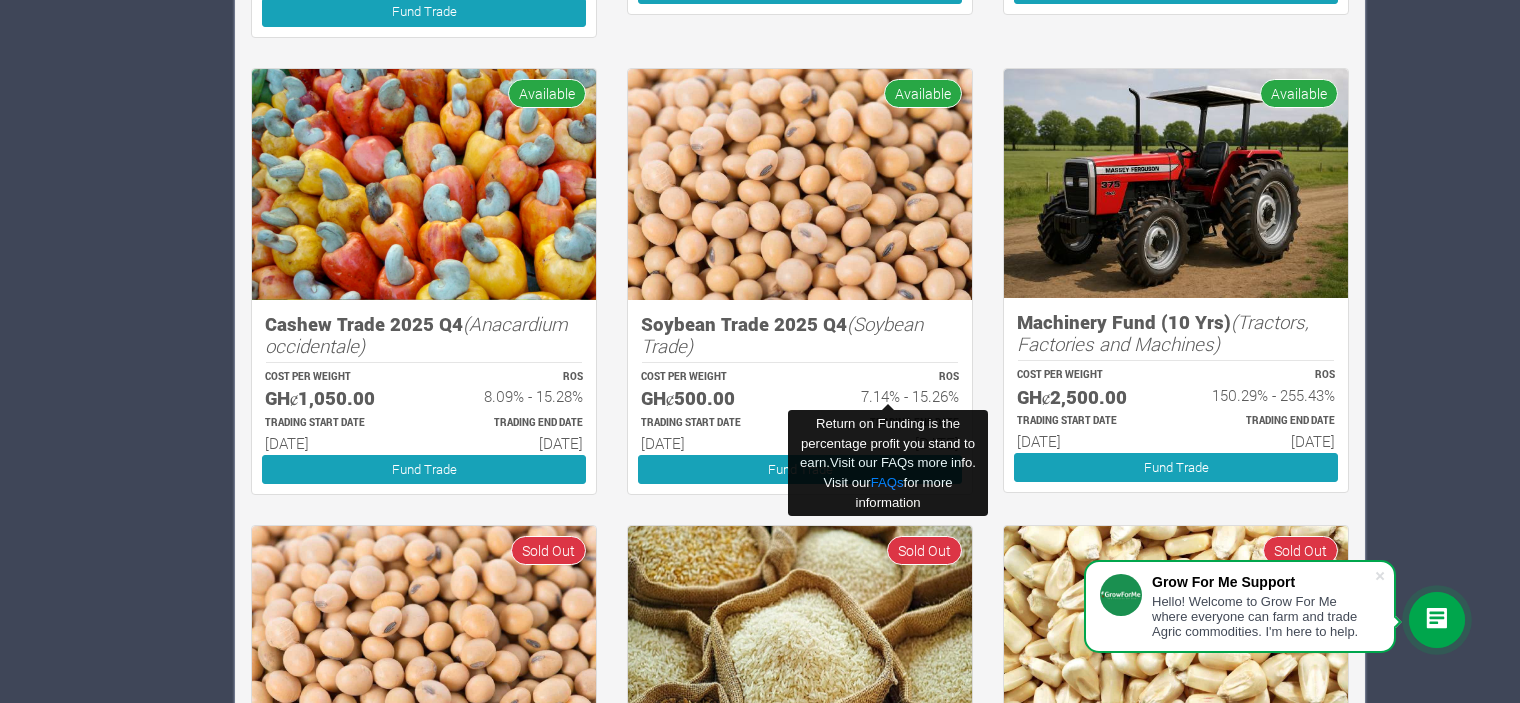 click on "7.14% - 15.26%" at bounding box center [888, 396] 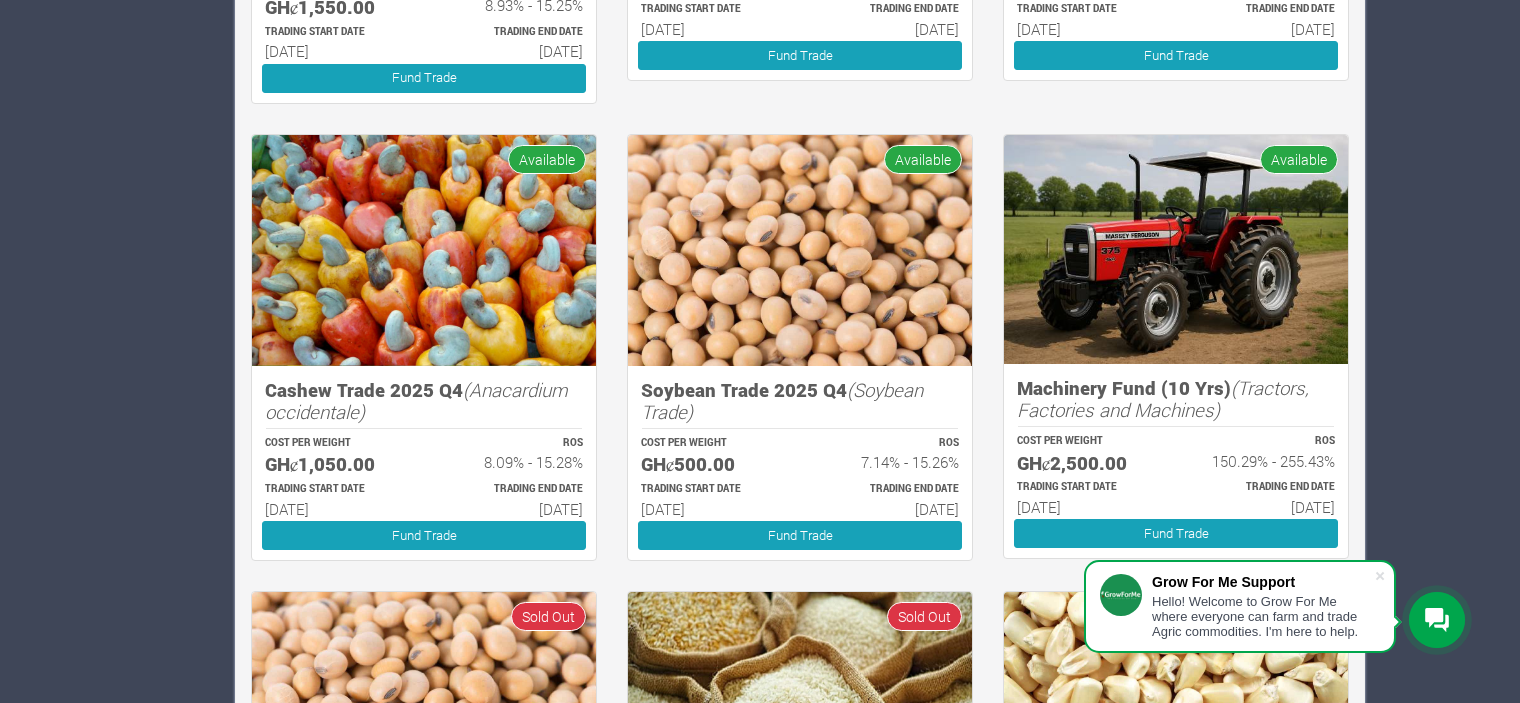 scroll, scrollTop: 773, scrollLeft: 0, axis: vertical 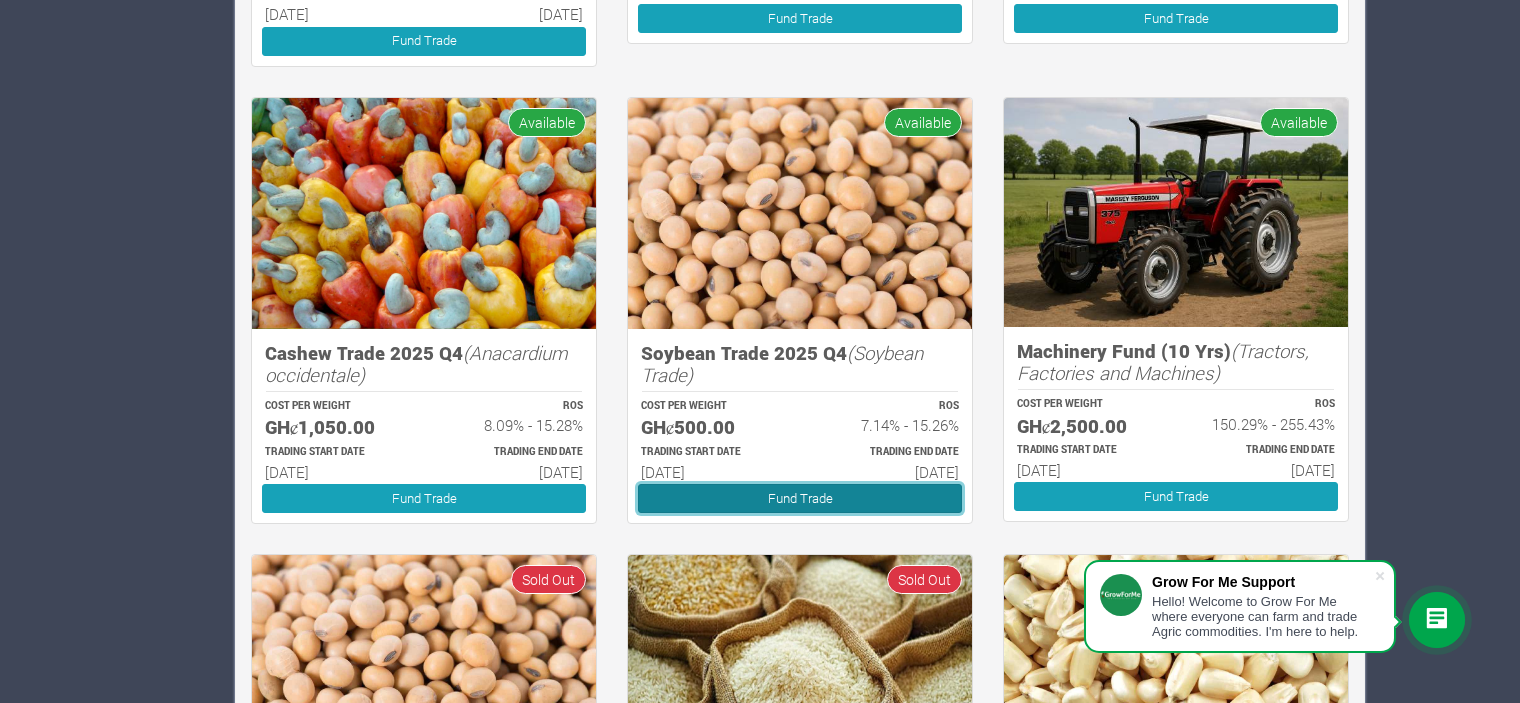 click on "Fund Trade" at bounding box center (800, 498) 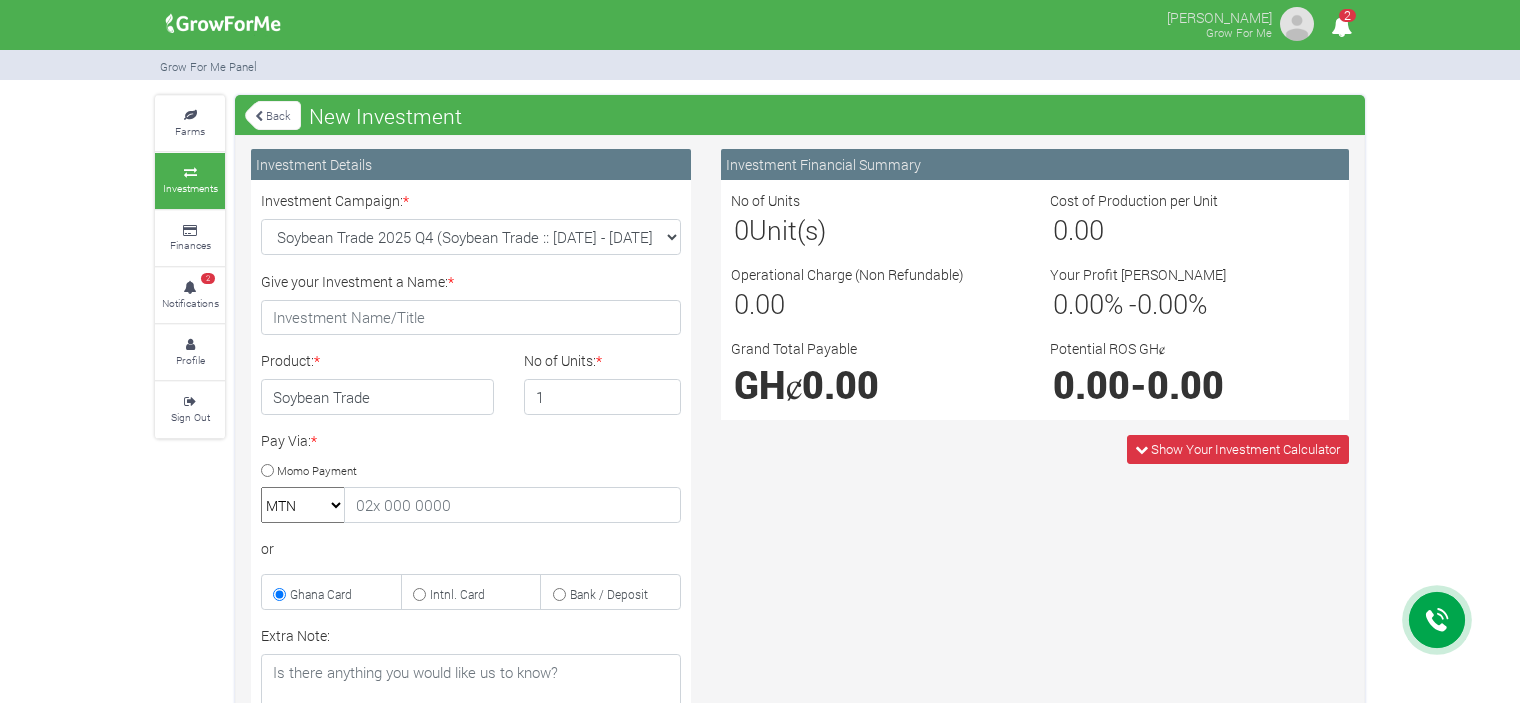scroll, scrollTop: 0, scrollLeft: 0, axis: both 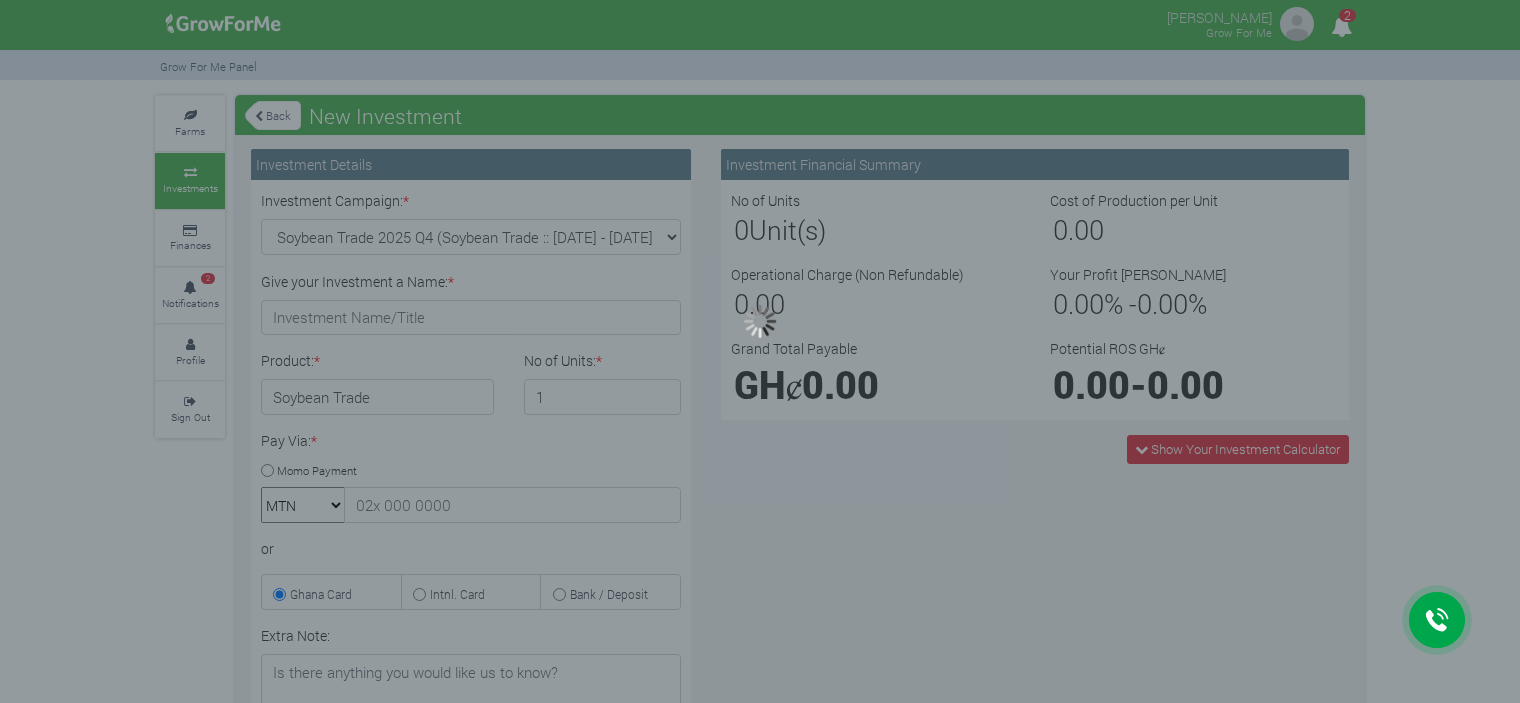 type on "1" 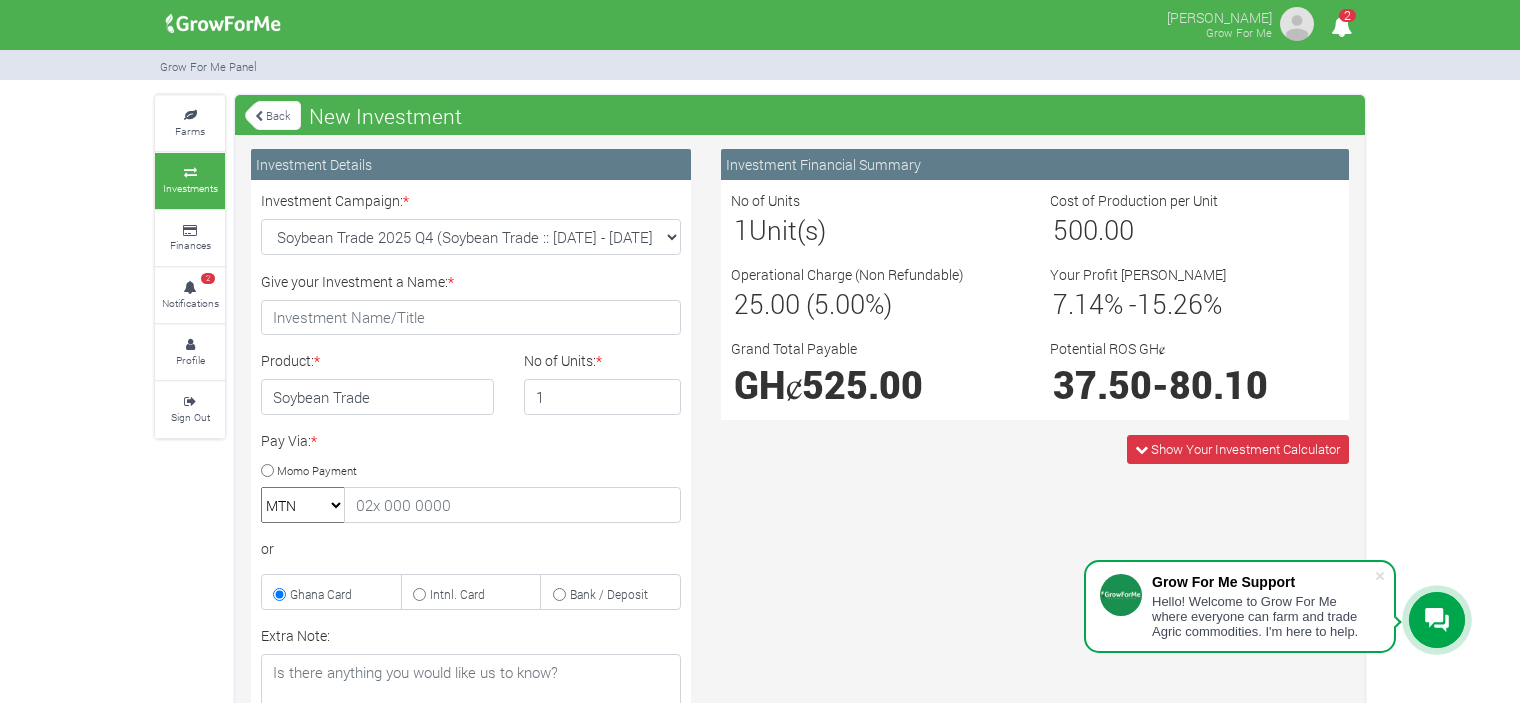 click on "Soybean Trade" at bounding box center [377, 397] 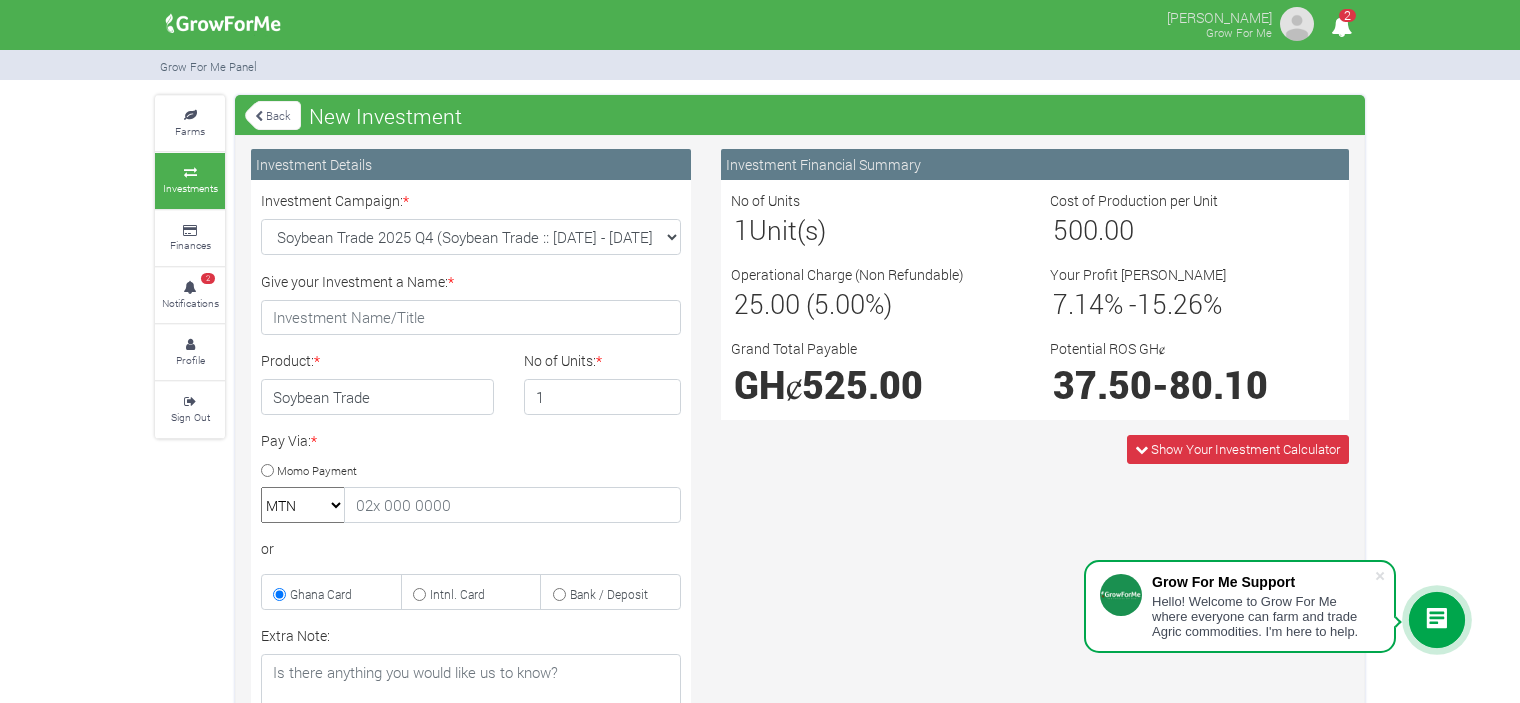 scroll, scrollTop: 20, scrollLeft: 0, axis: vertical 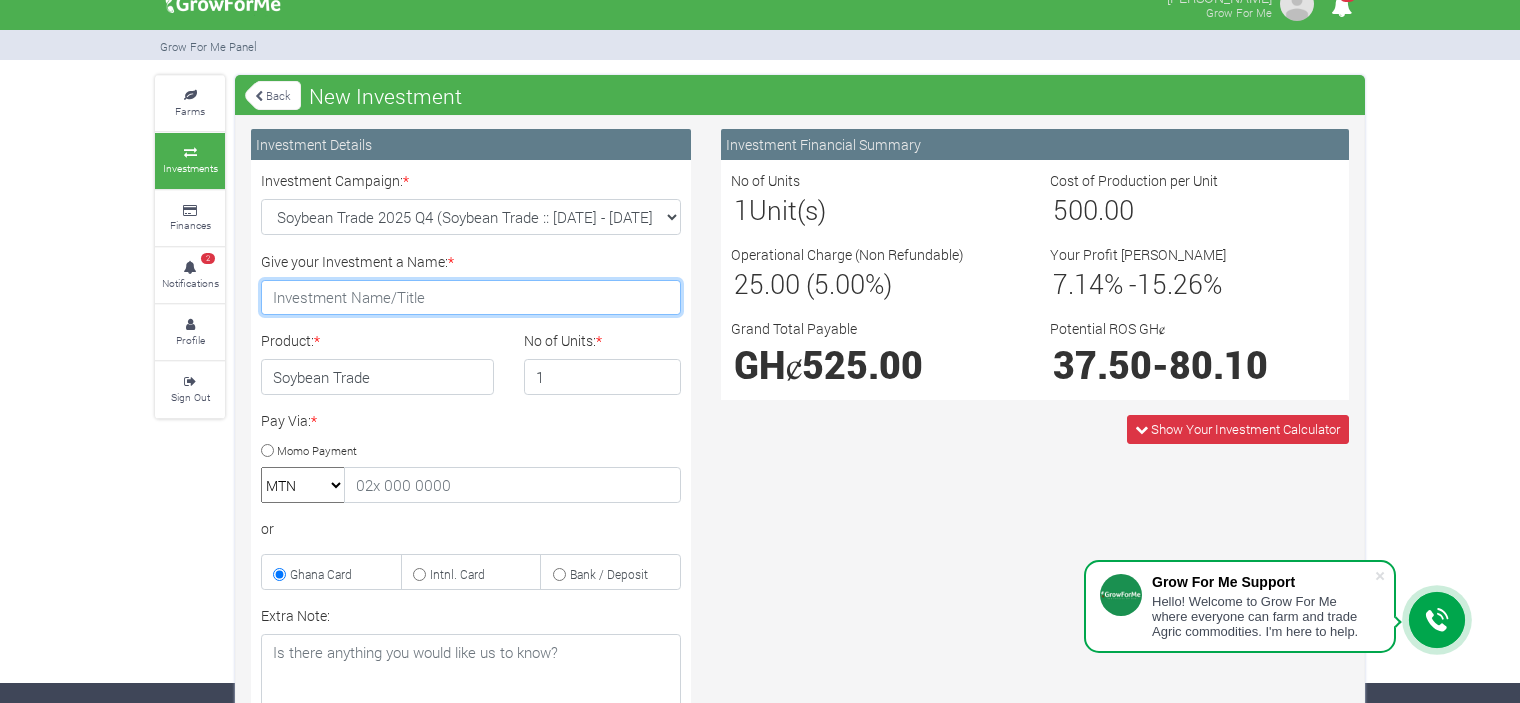 click on "Give your Investment a Name:  *" at bounding box center (471, 298) 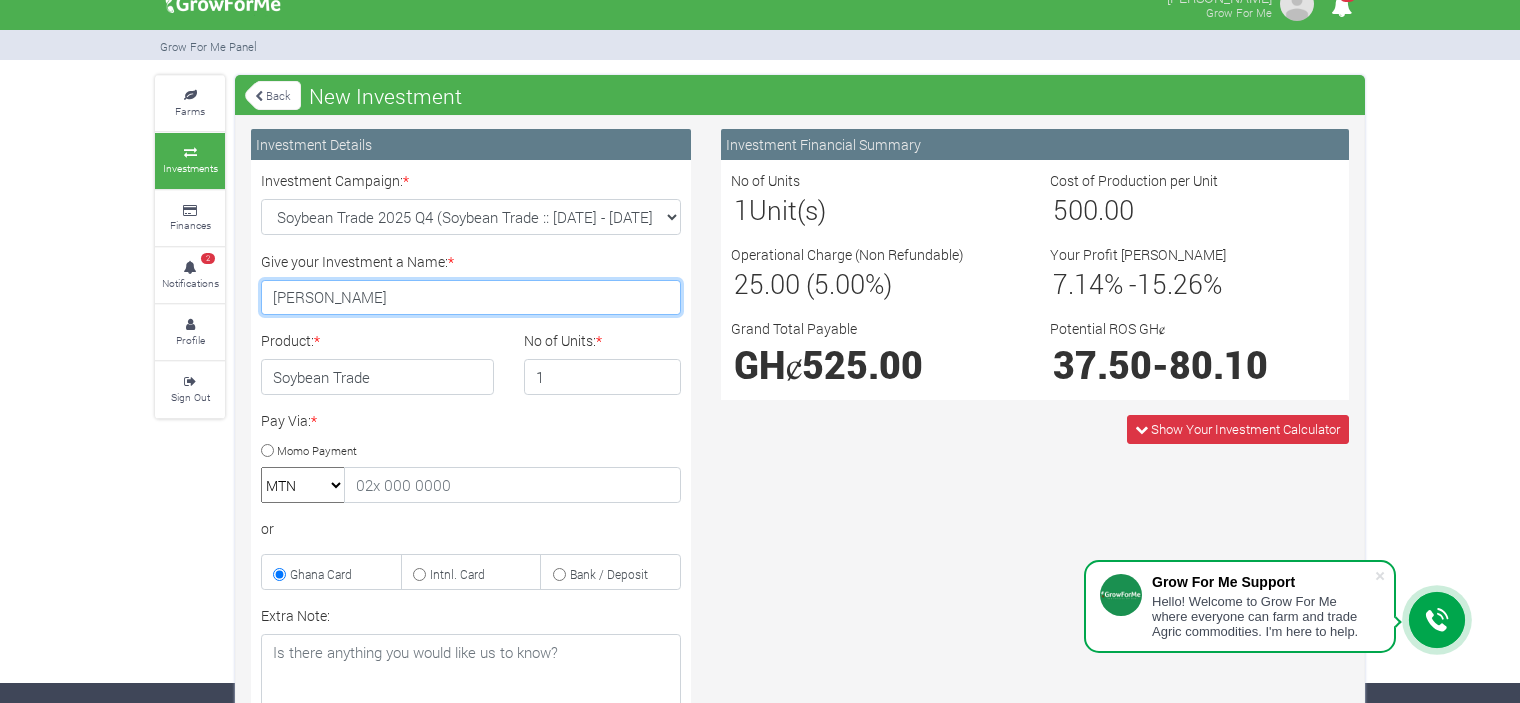 type on "[PERSON_NAME]" 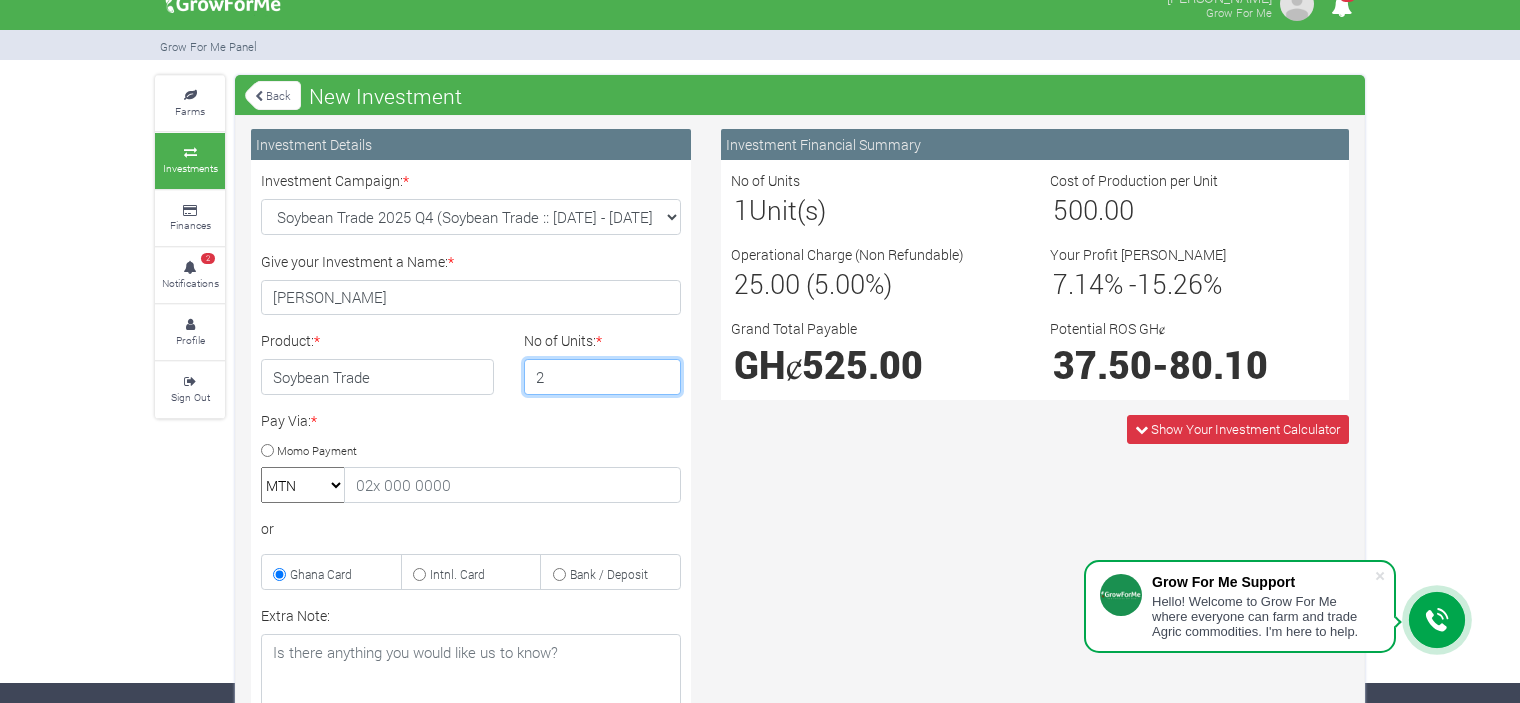 click on "2" at bounding box center (603, 377) 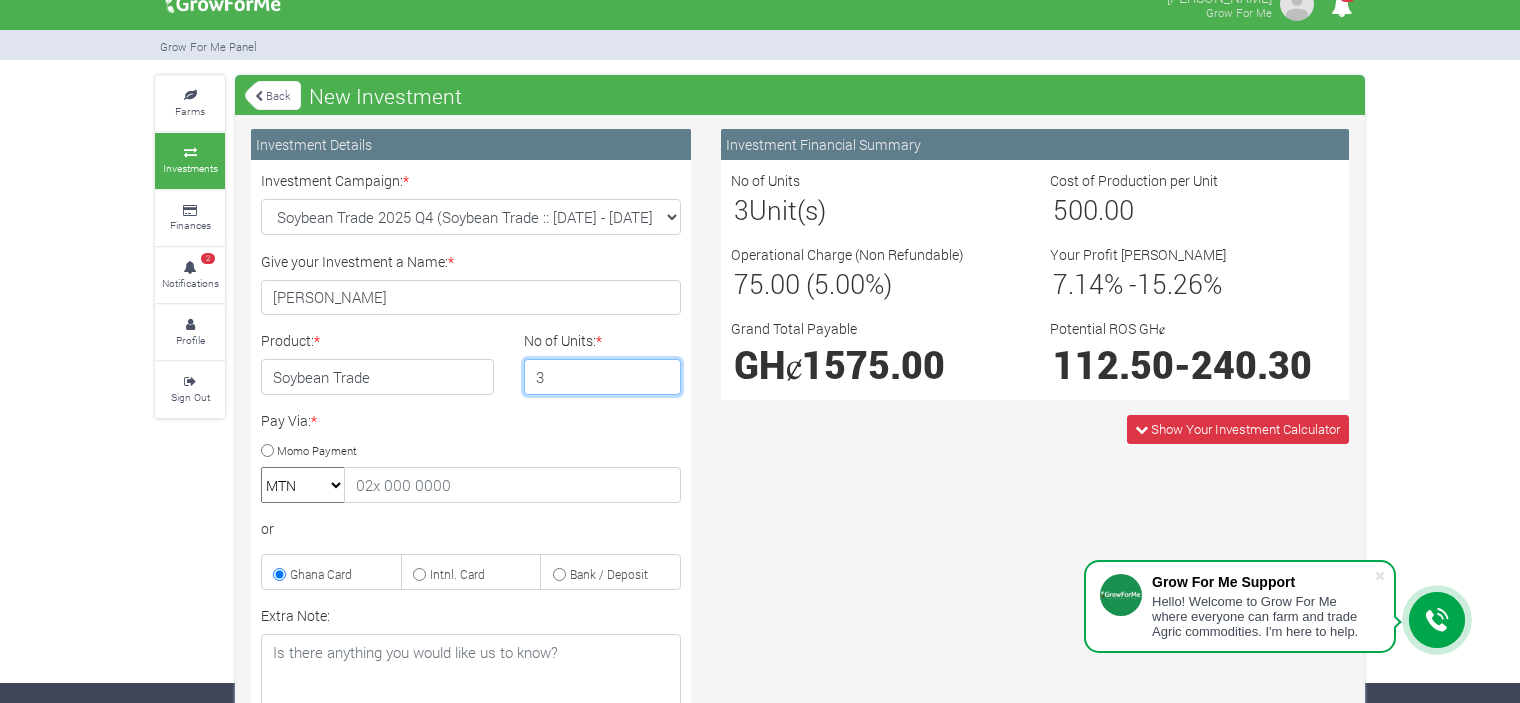 click on "3" at bounding box center [603, 377] 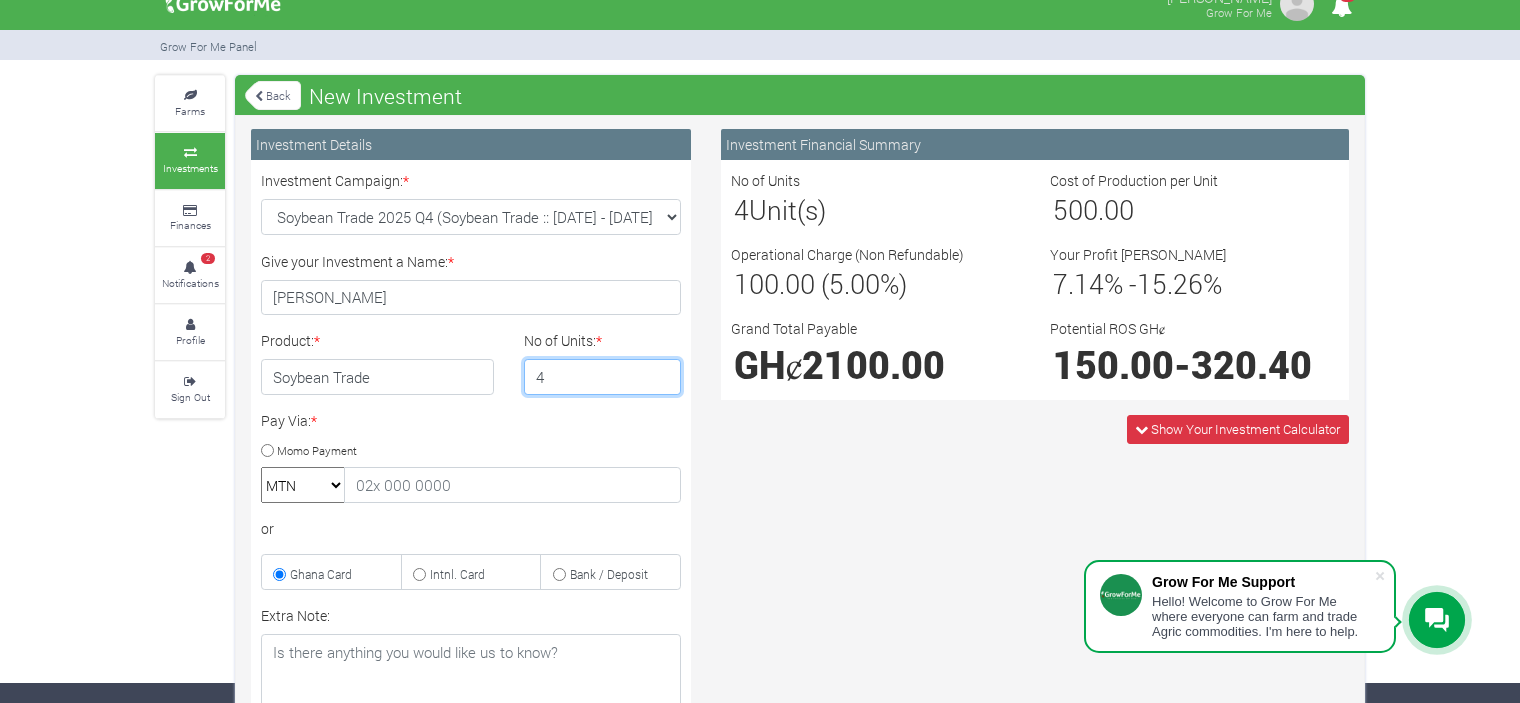 type on "4" 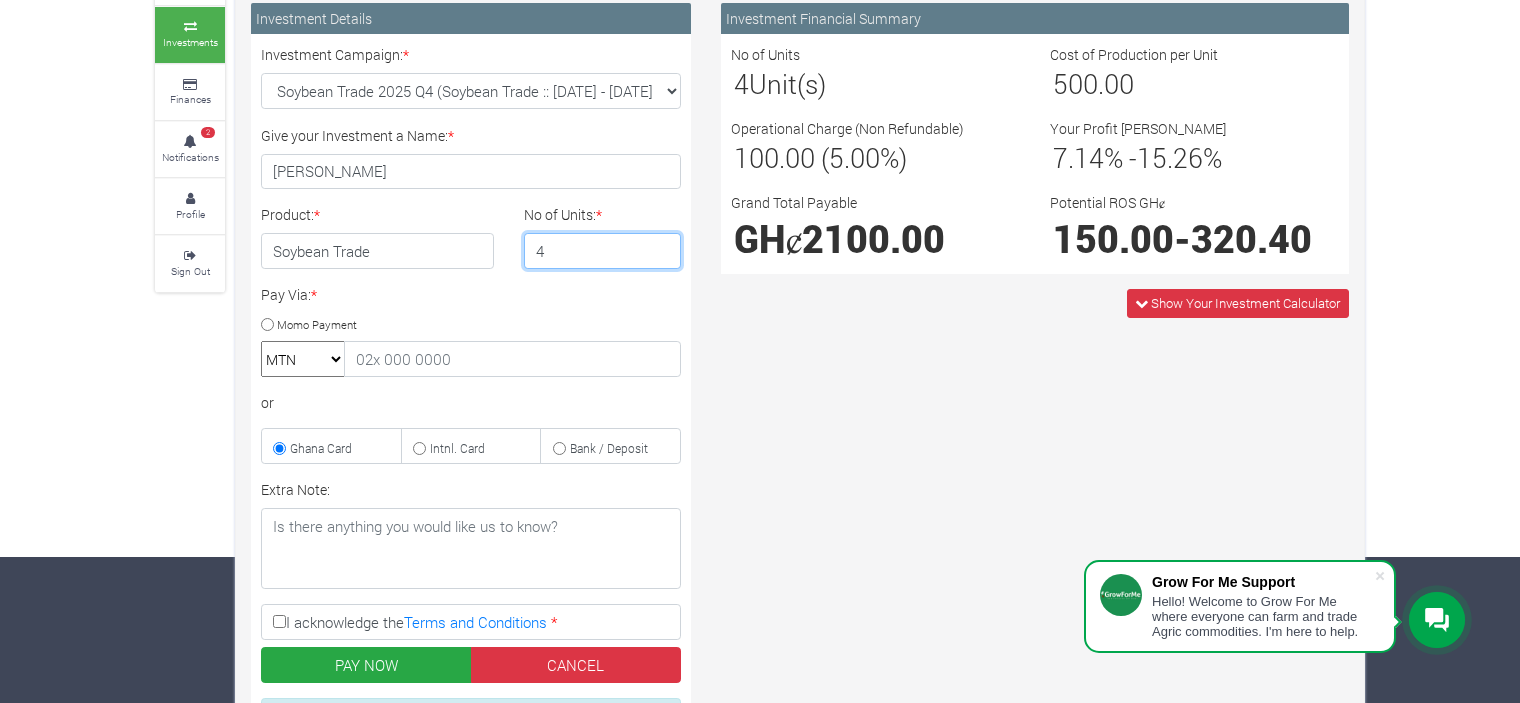 scroll, scrollTop: 218, scrollLeft: 0, axis: vertical 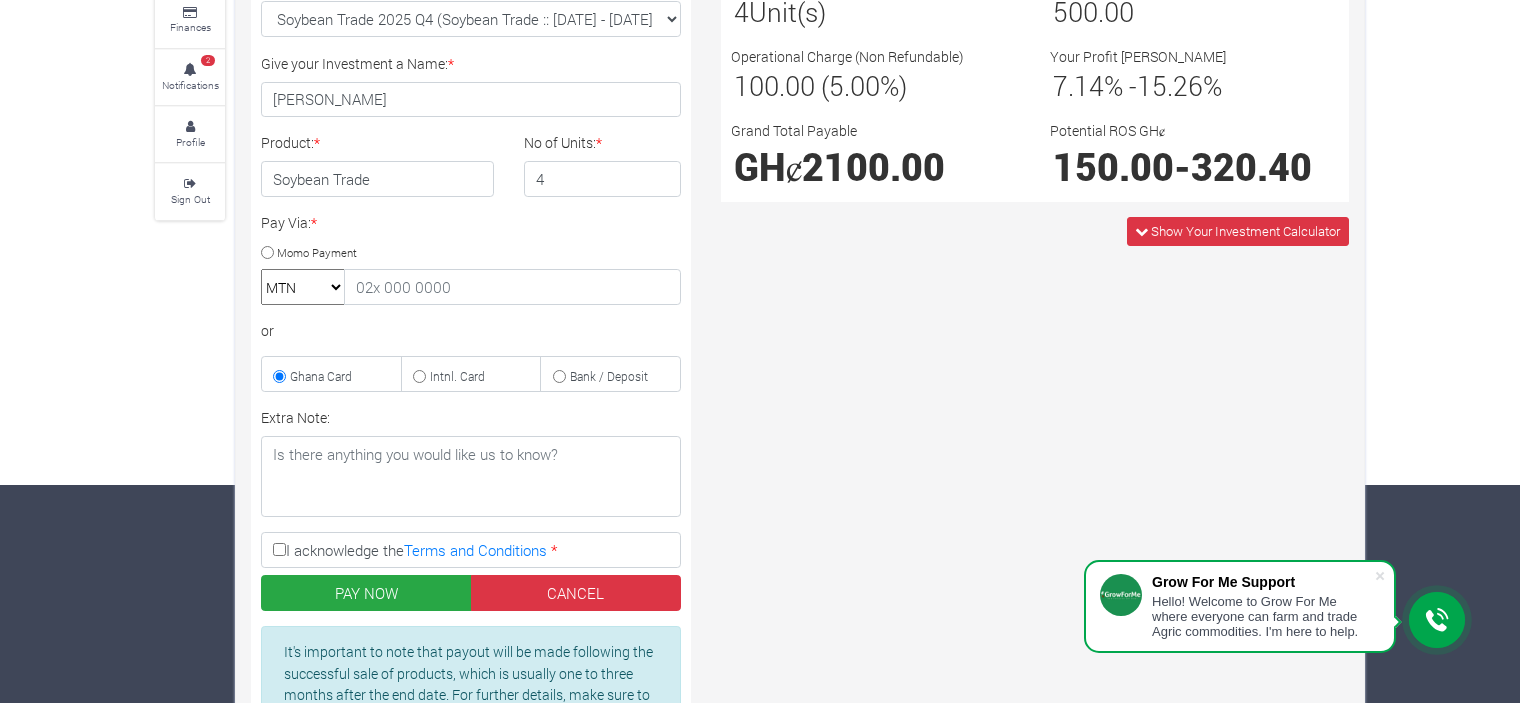 click on "Pay Via:  *
Momo Payment
MTN
Telecel
Airtel Tigo
or
Ghana Card     Intnl. Card" at bounding box center (471, 302) 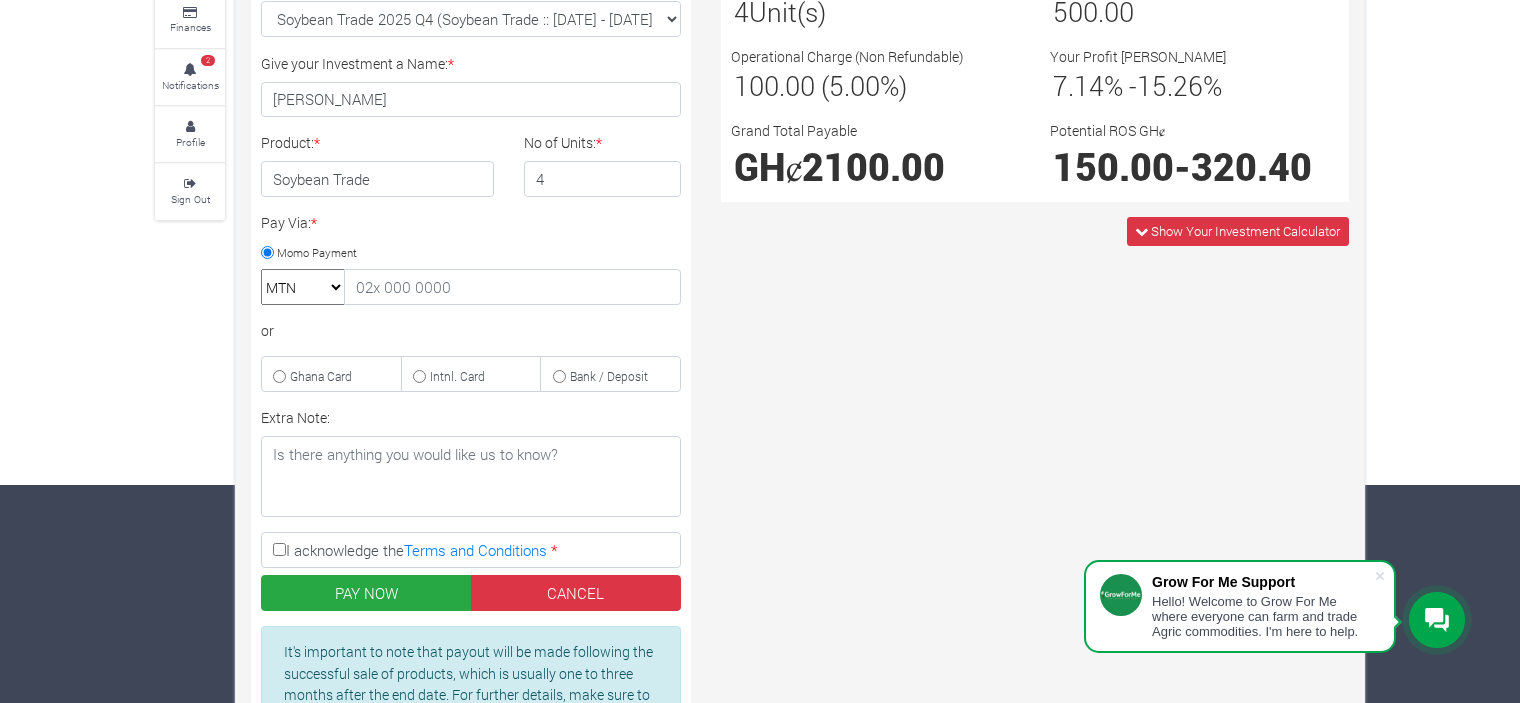 click on "MTN
Telecel
Airtel Tigo" at bounding box center [303, 287] 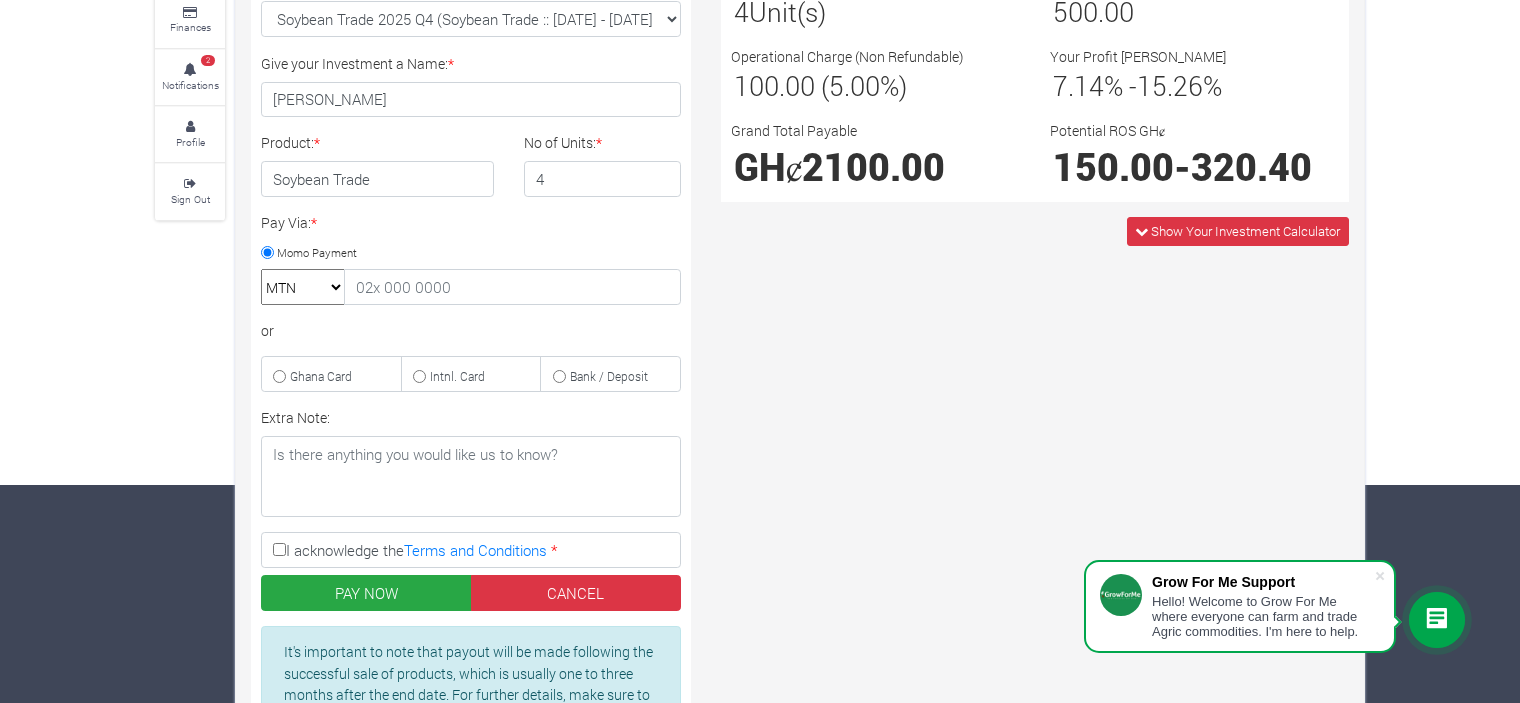 select on "momo_telecel" 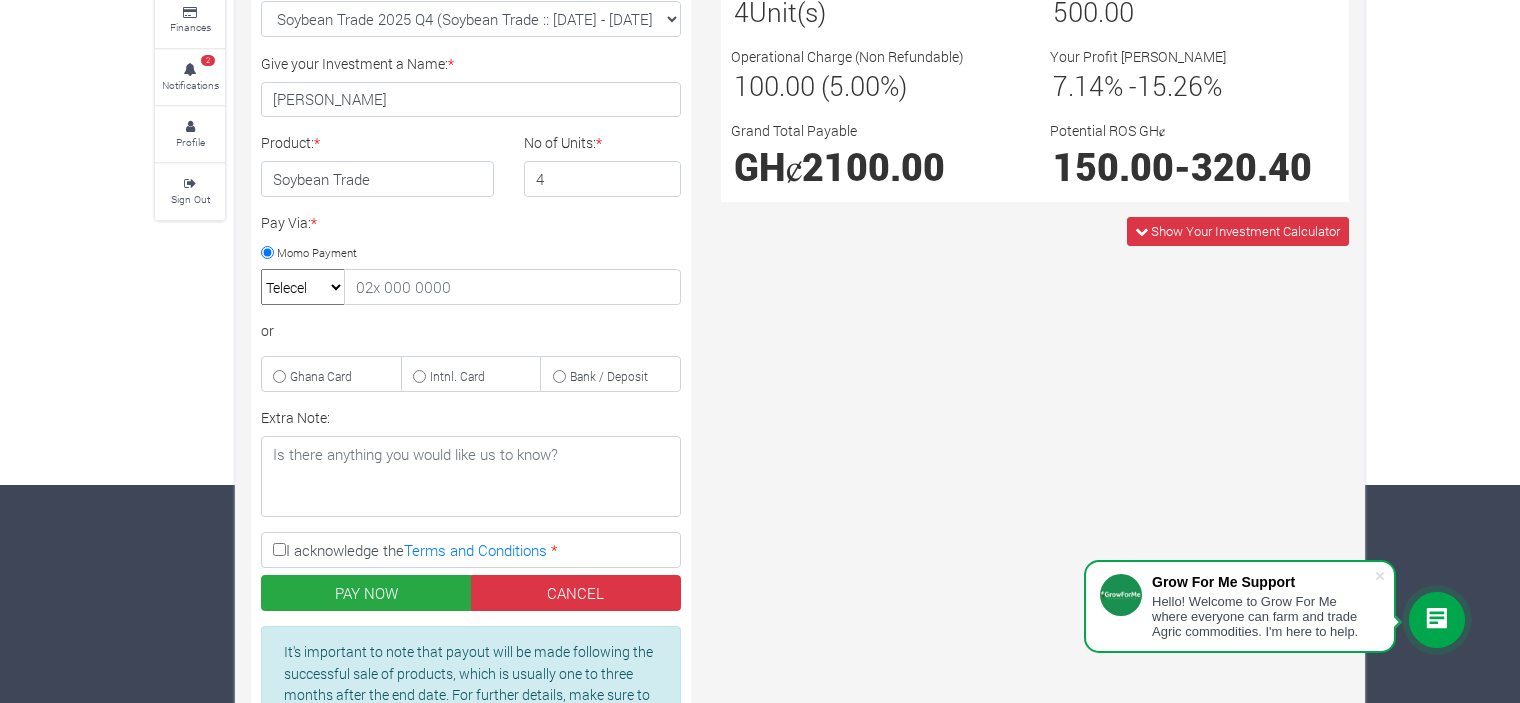 click on "MTN
Telecel
Airtel Tigo" at bounding box center (303, 287) 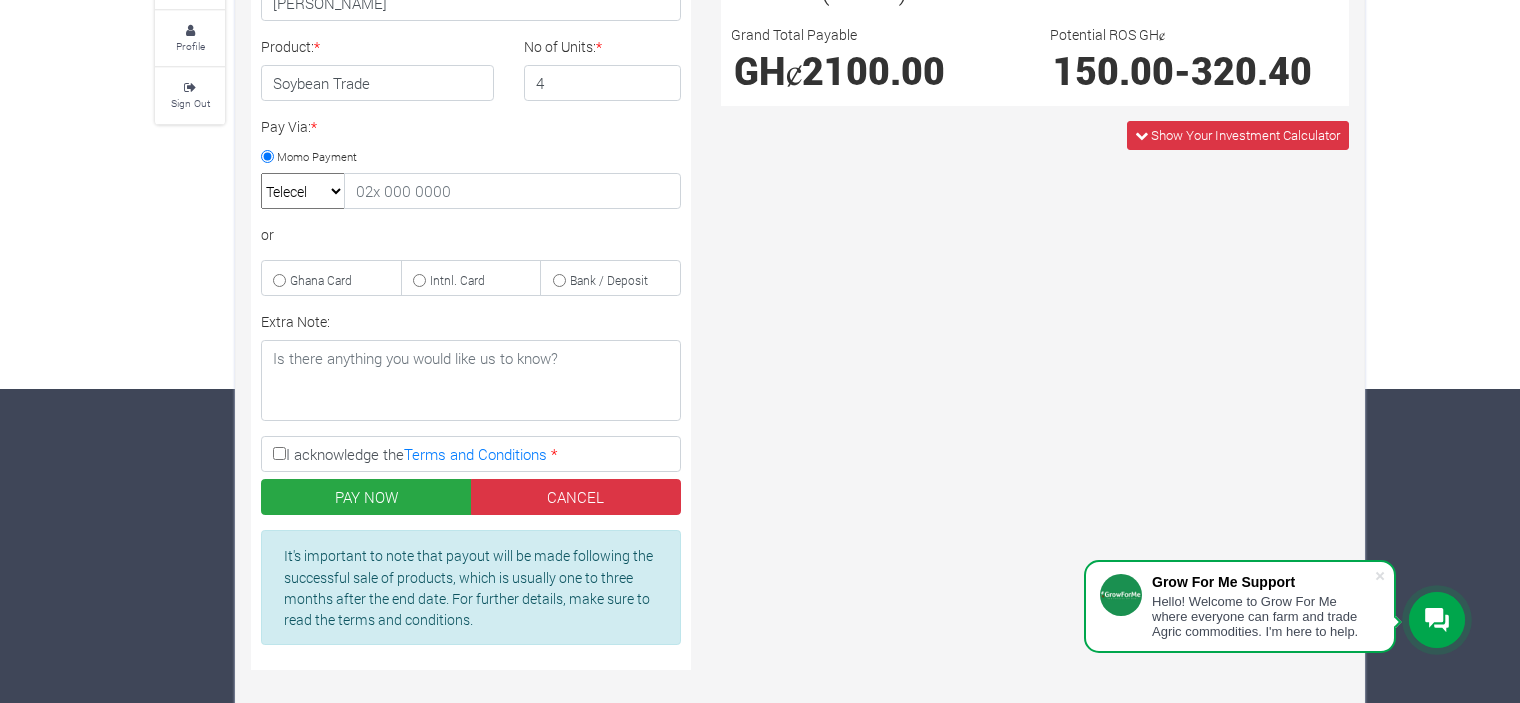 scroll, scrollTop: 347, scrollLeft: 0, axis: vertical 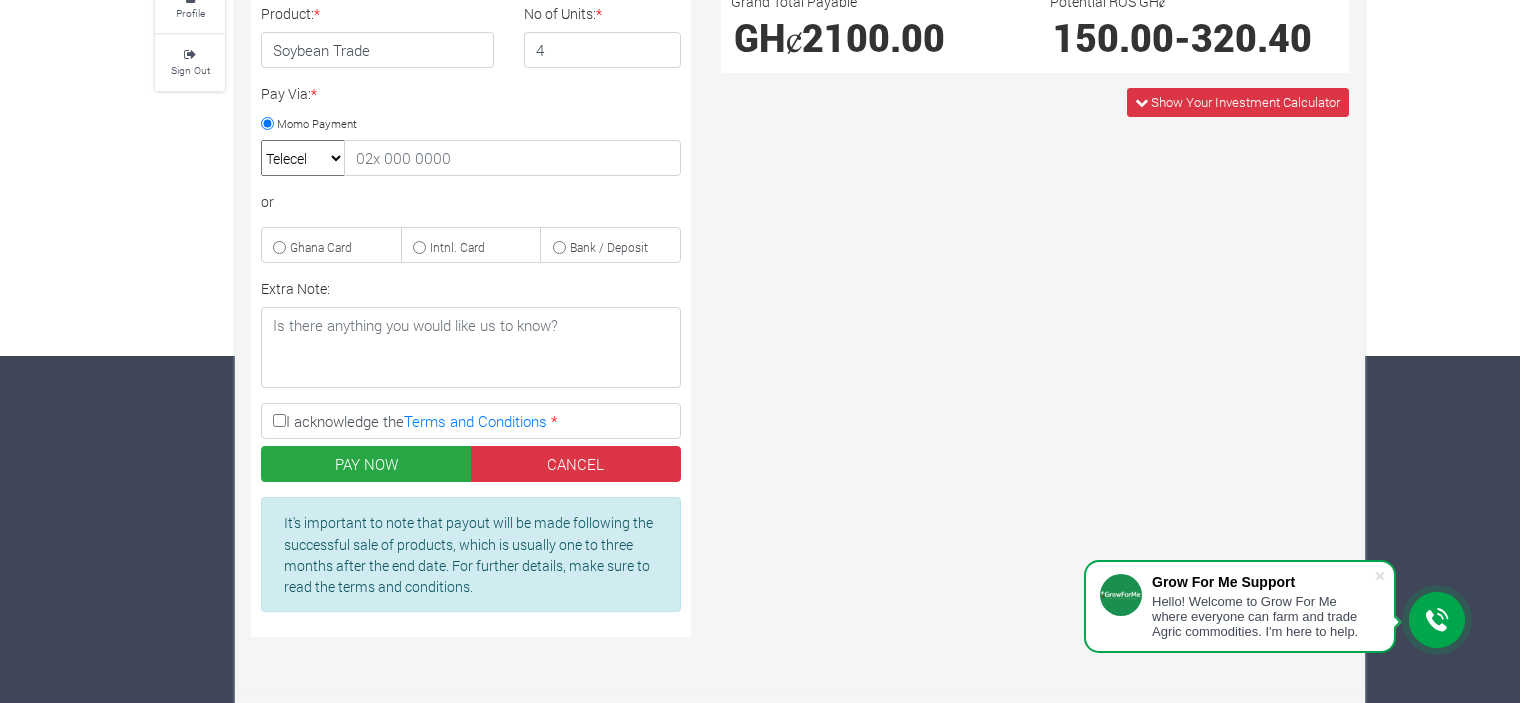click on "I acknowledge the   Terms and Conditions    *" at bounding box center (471, 421) 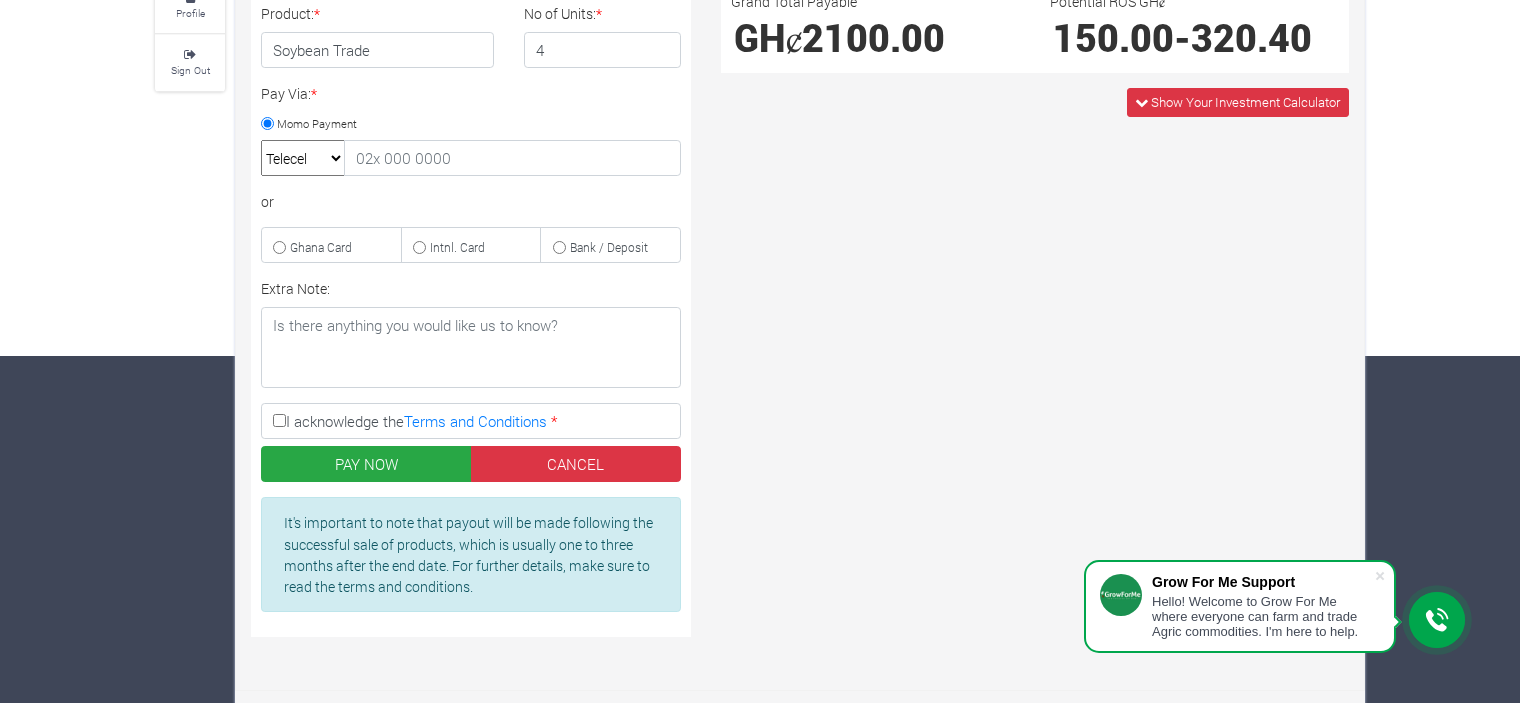 click on "I acknowledge the   Terms and Conditions    *" at bounding box center (279, 420) 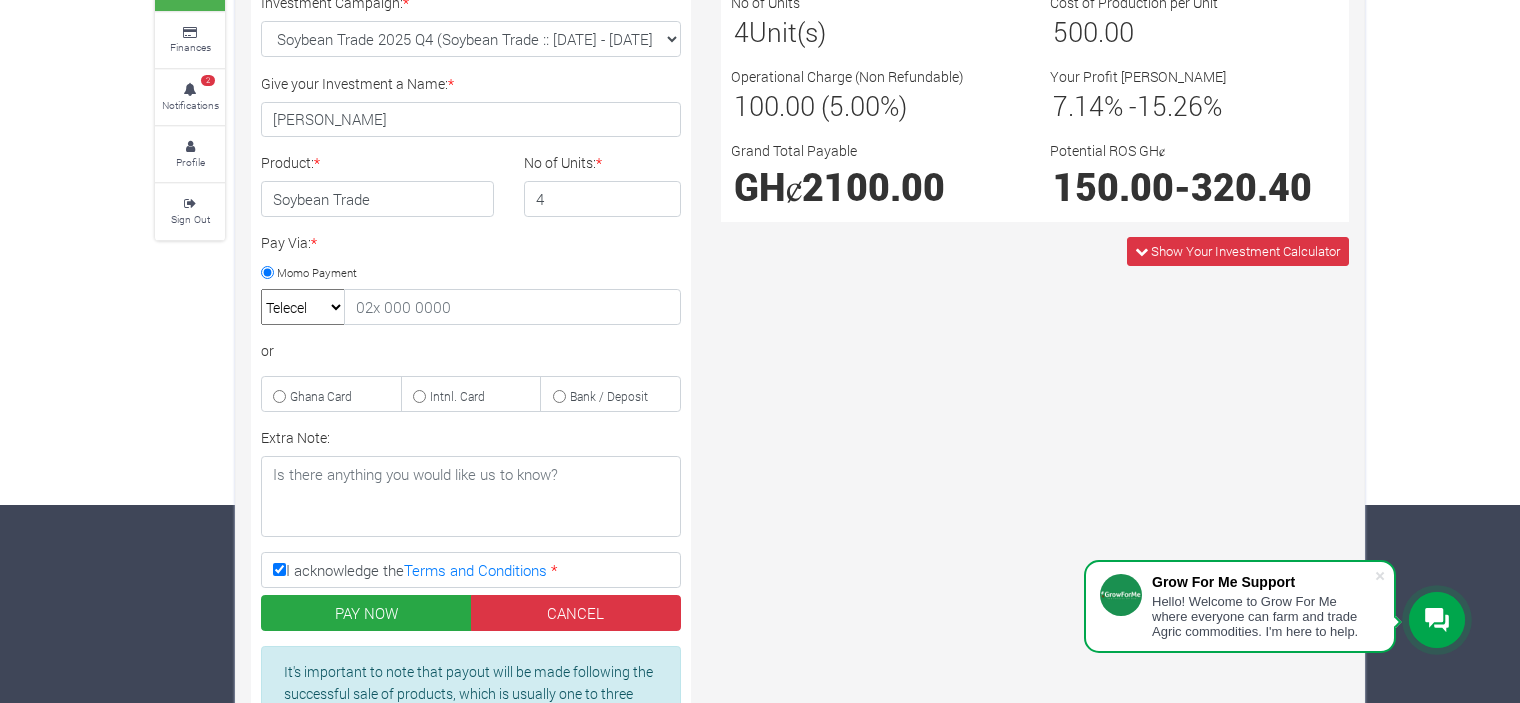 scroll, scrollTop: 223, scrollLeft: 0, axis: vertical 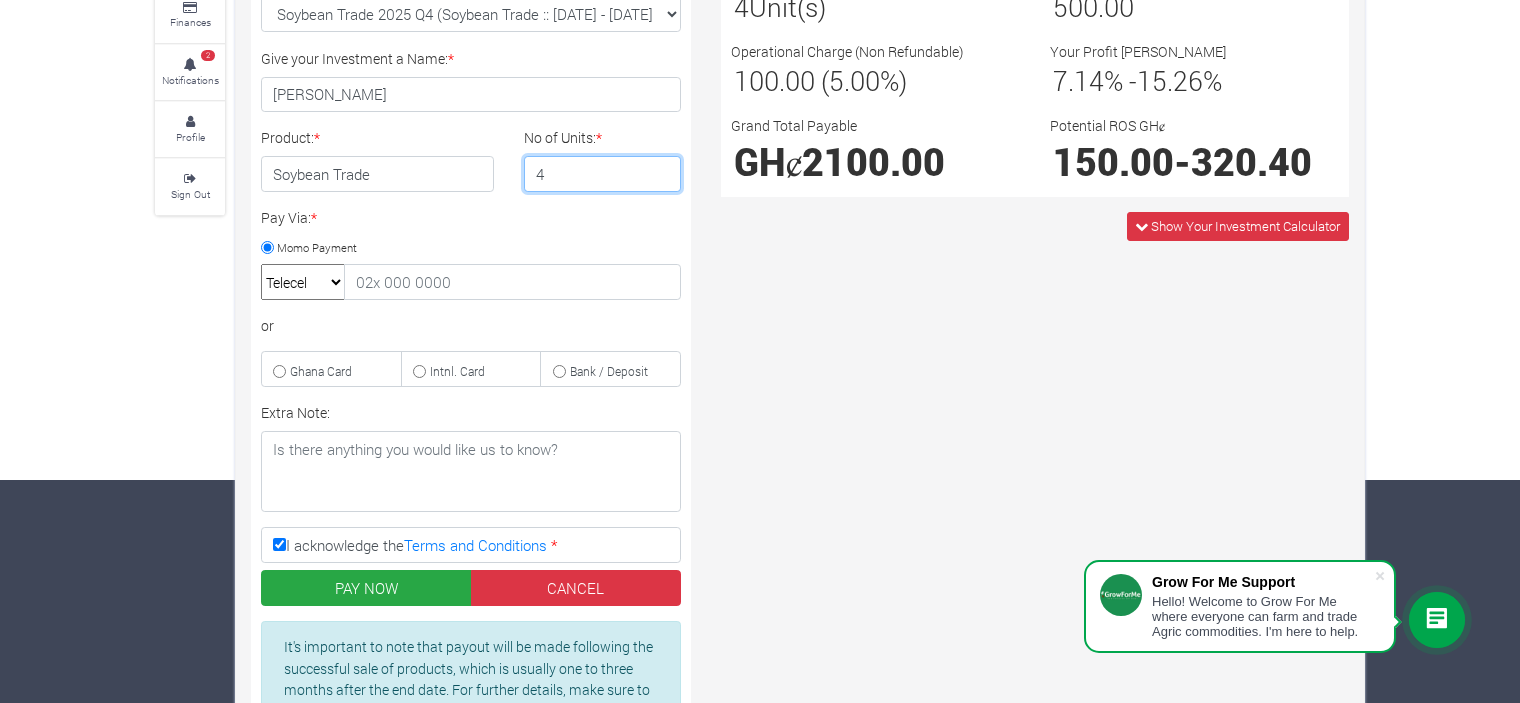 click on "4" at bounding box center (603, 174) 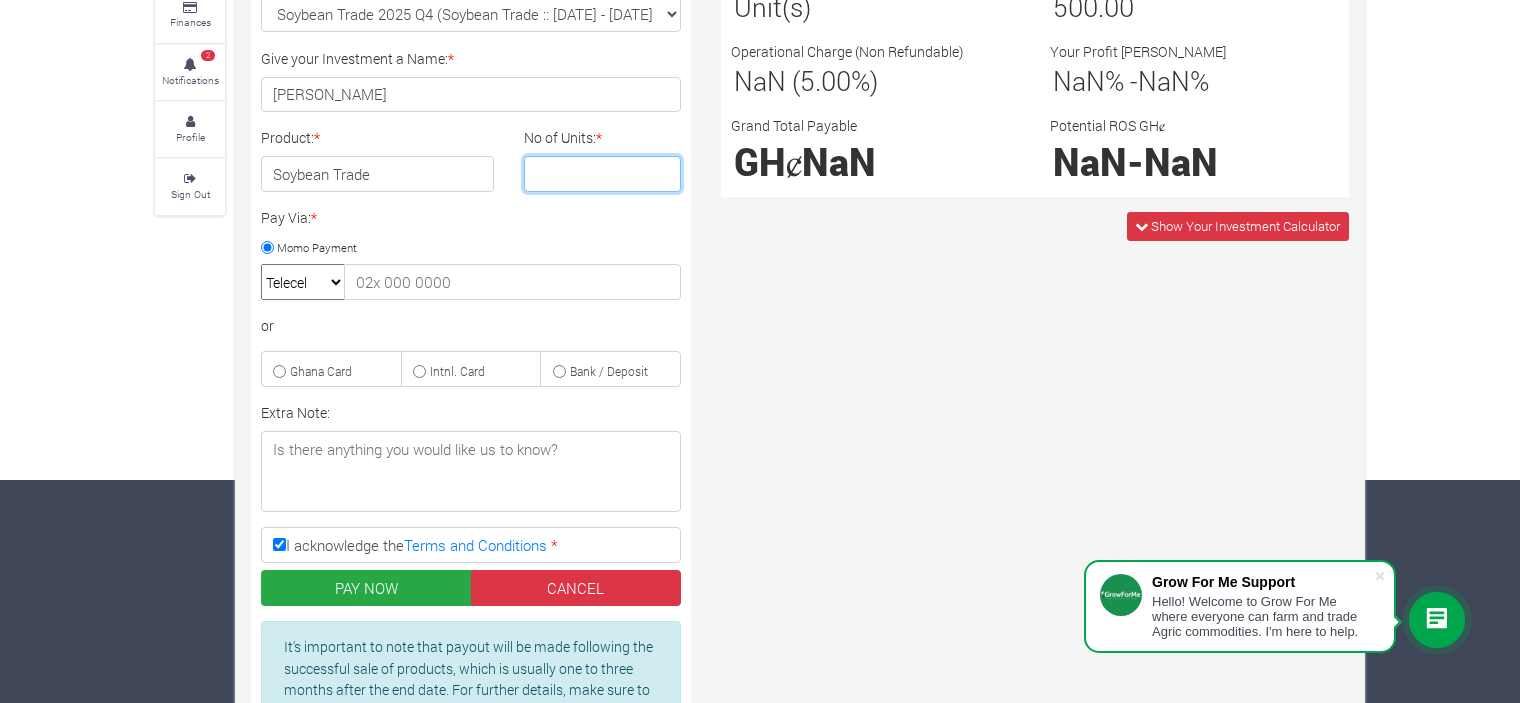 type on "5" 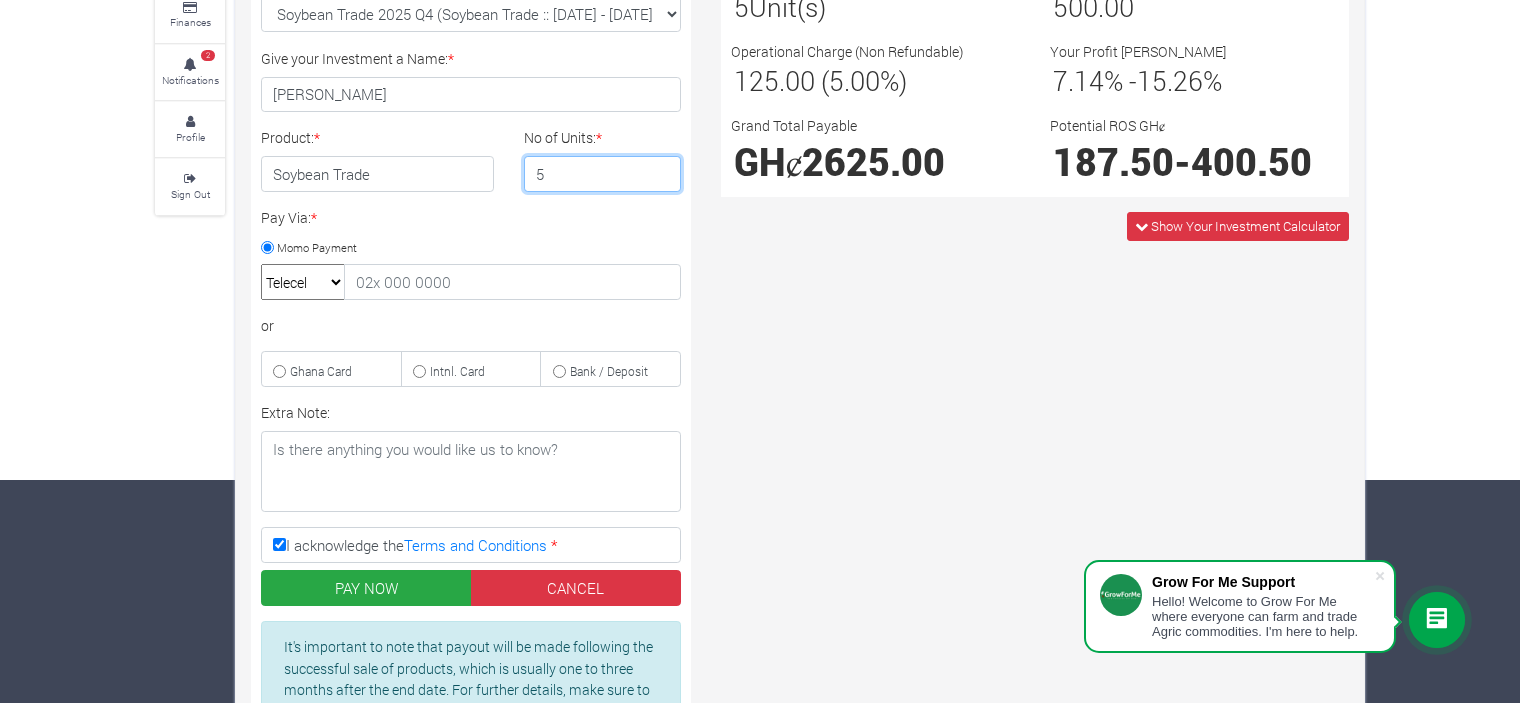 scroll, scrollTop: 197, scrollLeft: 0, axis: vertical 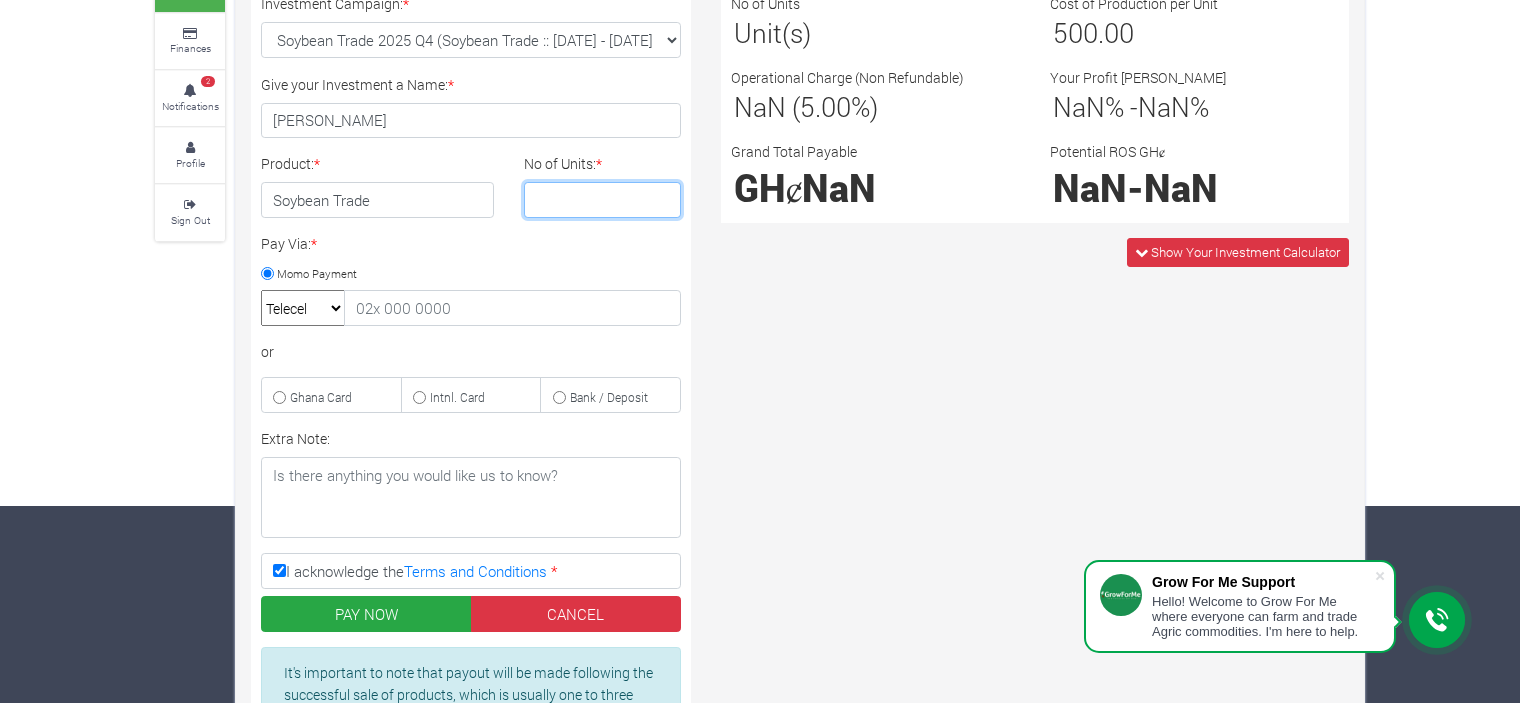 type on "1" 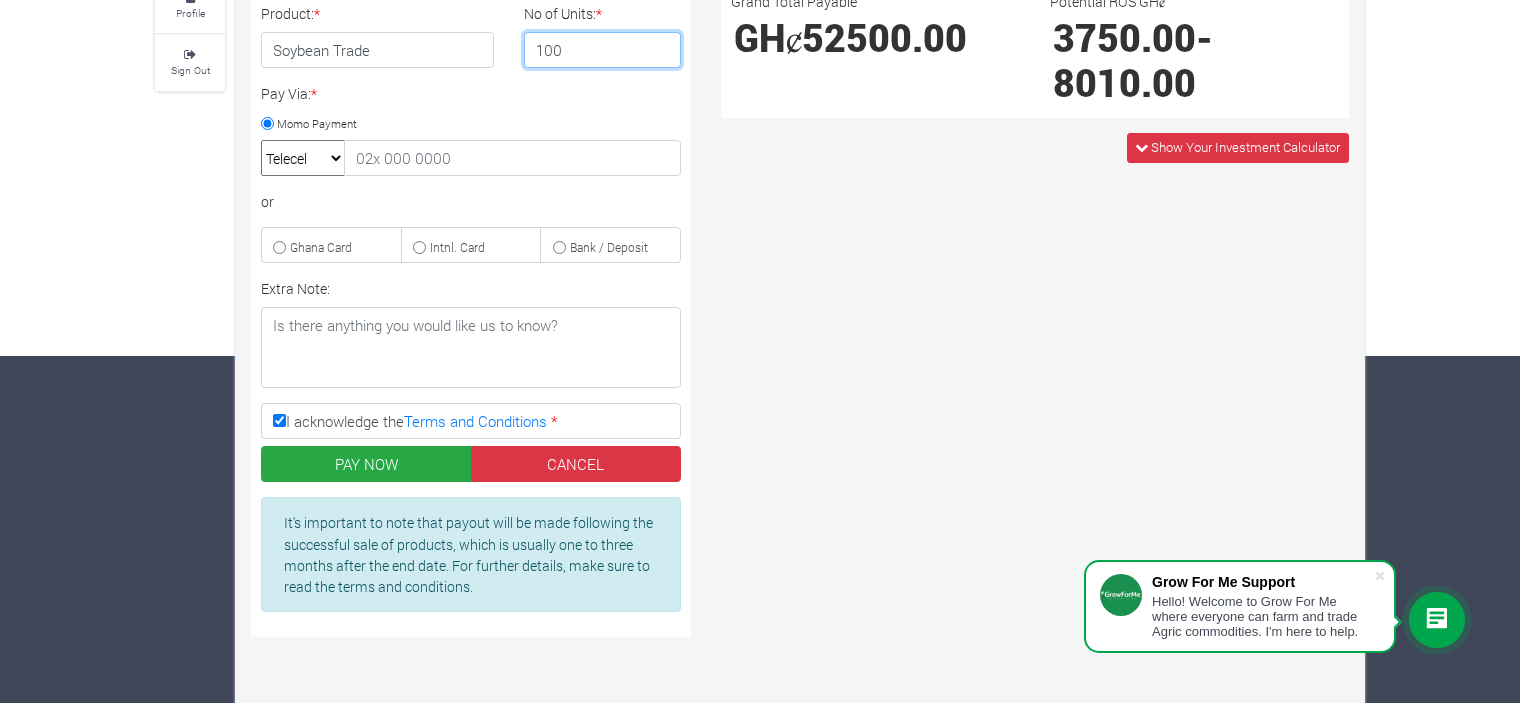 scroll, scrollTop: 0, scrollLeft: 0, axis: both 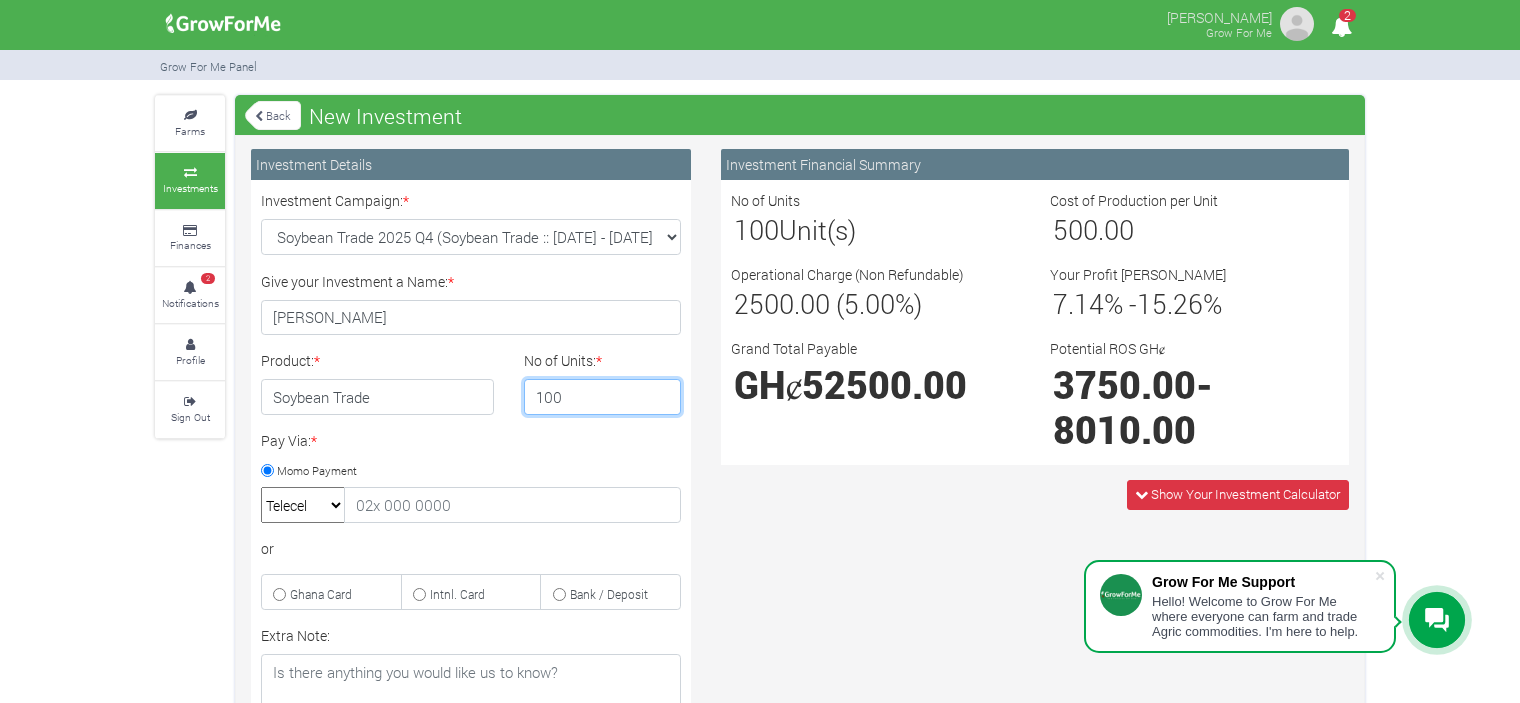 type on "100" 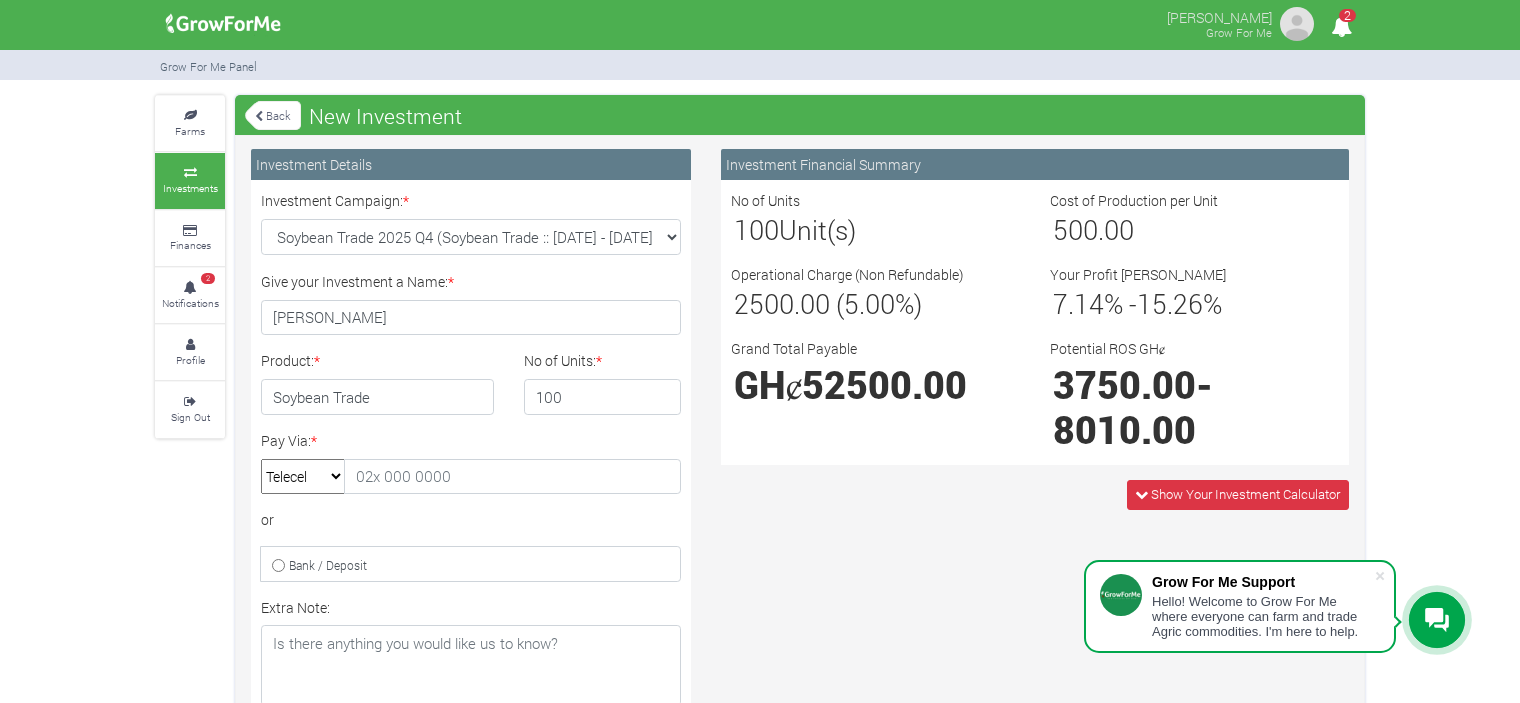 click on "Back" at bounding box center [273, 115] 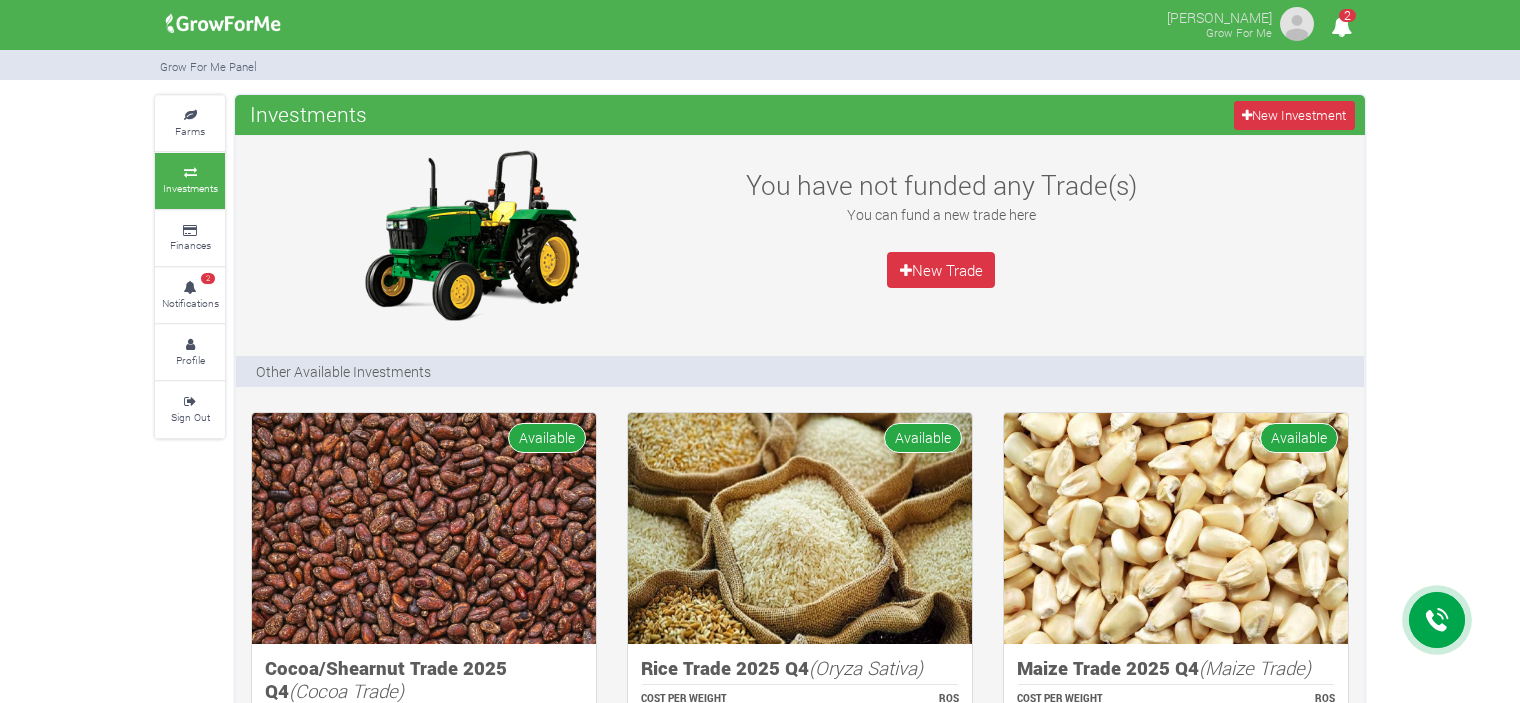 scroll, scrollTop: 0, scrollLeft: 0, axis: both 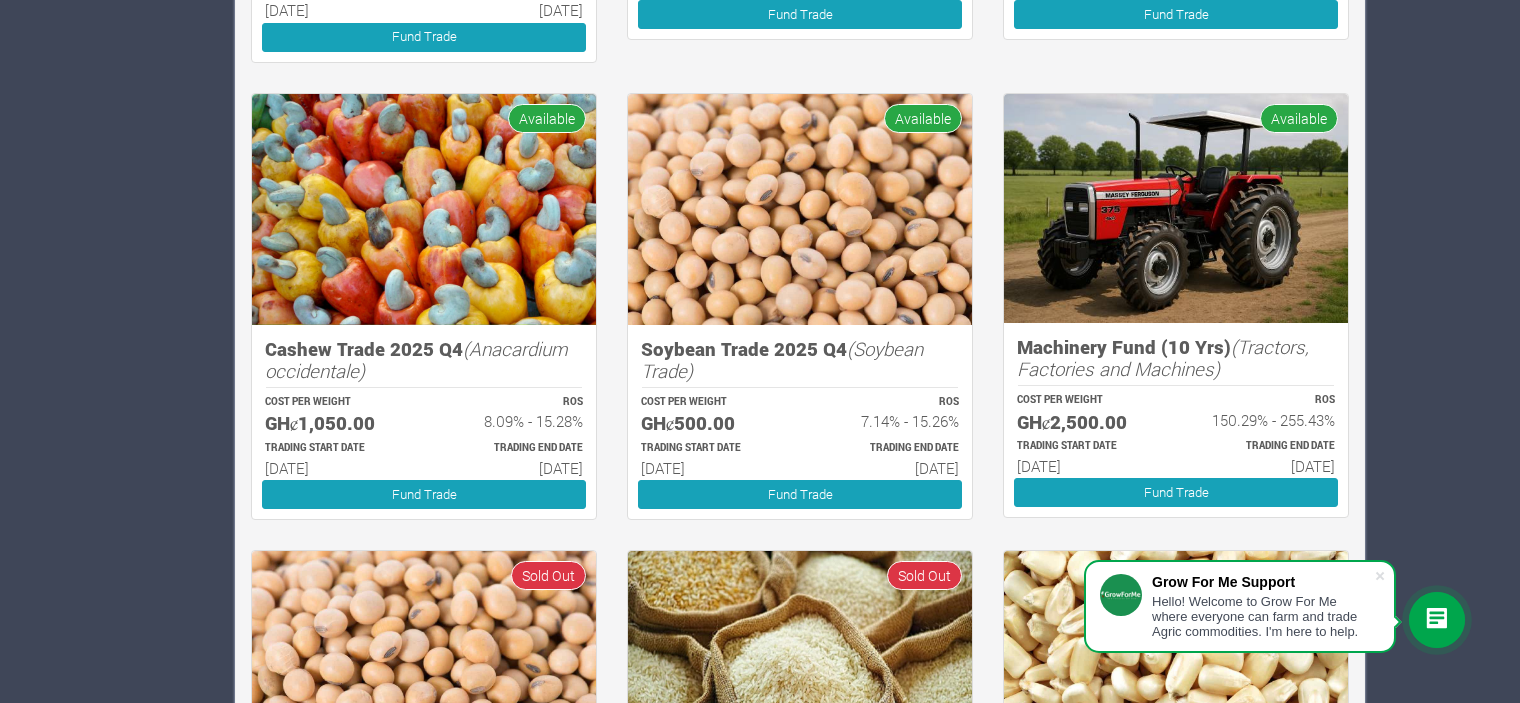 drag, startPoint x: 740, startPoint y: 464, endPoint x: 640, endPoint y: 464, distance: 100 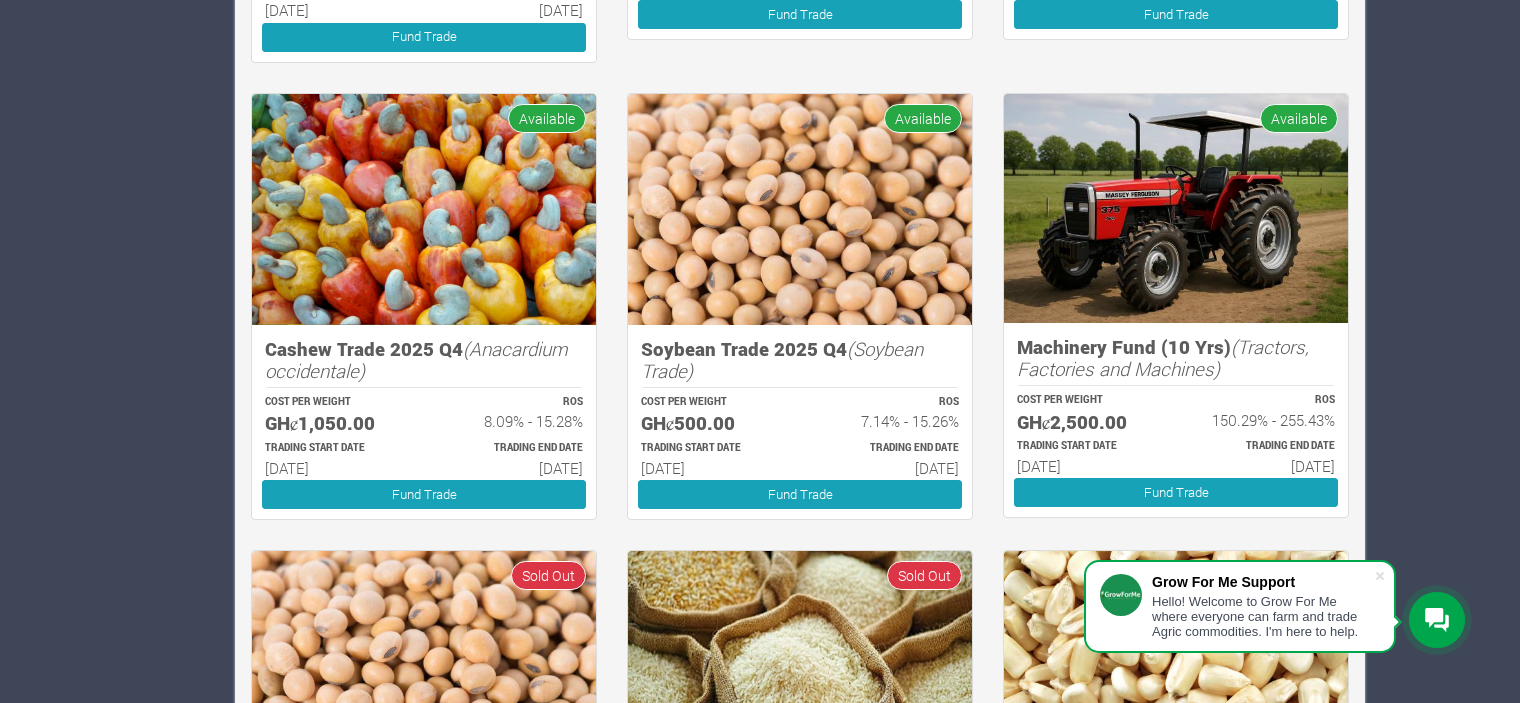 drag, startPoint x: 856, startPoint y: 472, endPoint x: 965, endPoint y: 475, distance: 109.041275 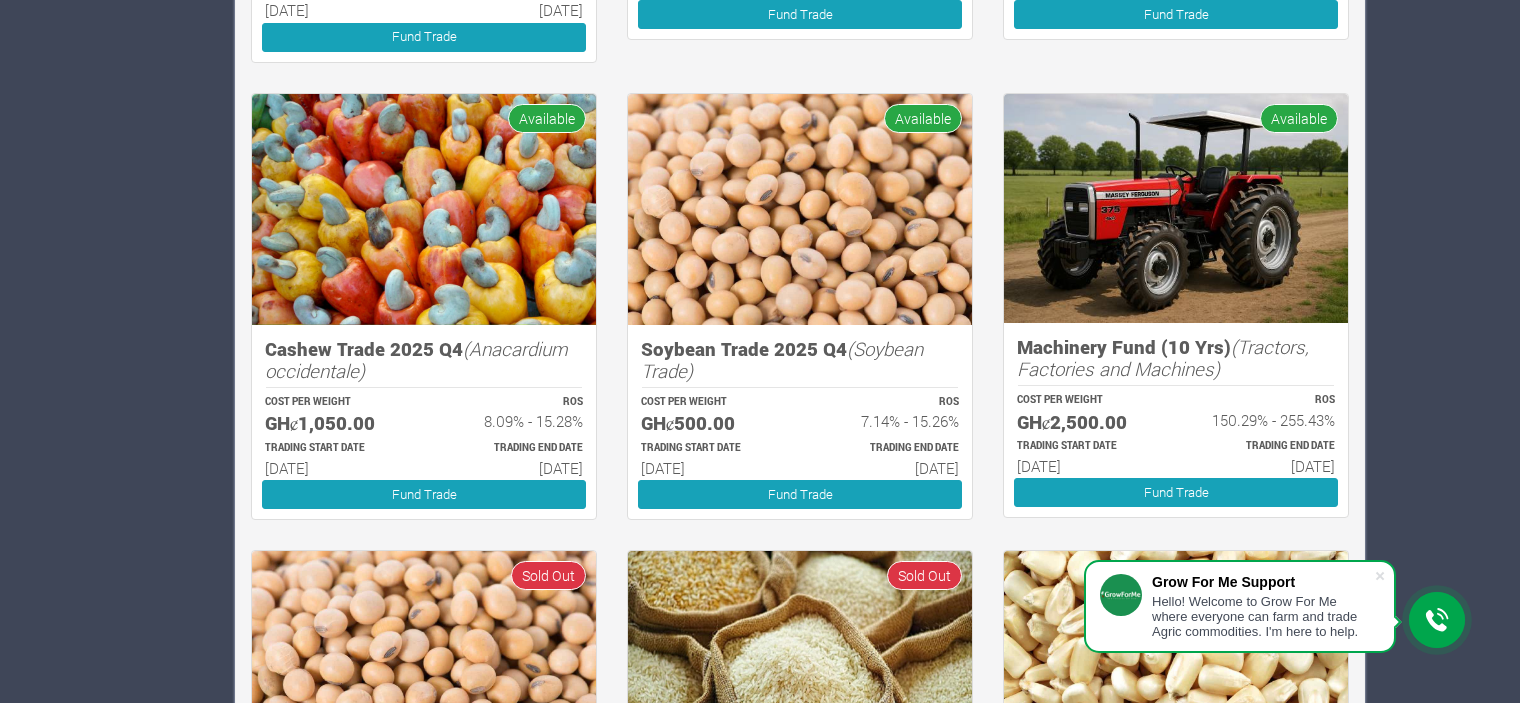 click on "Farms
Investments
Finances
2   Notifications
Profile
Sign Out
Investments
New Investment ROS" at bounding box center [760, 195] 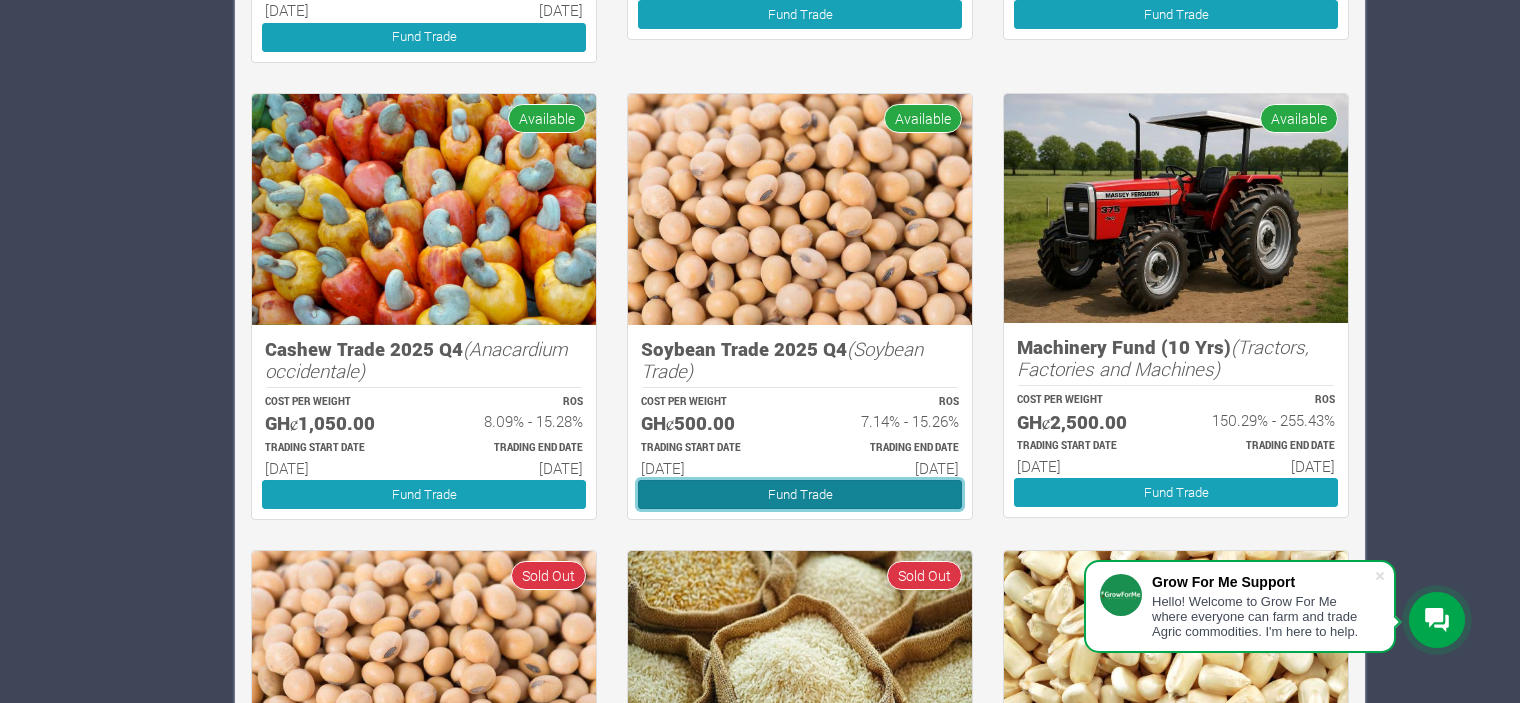 click on "Fund Trade" at bounding box center (800, 494) 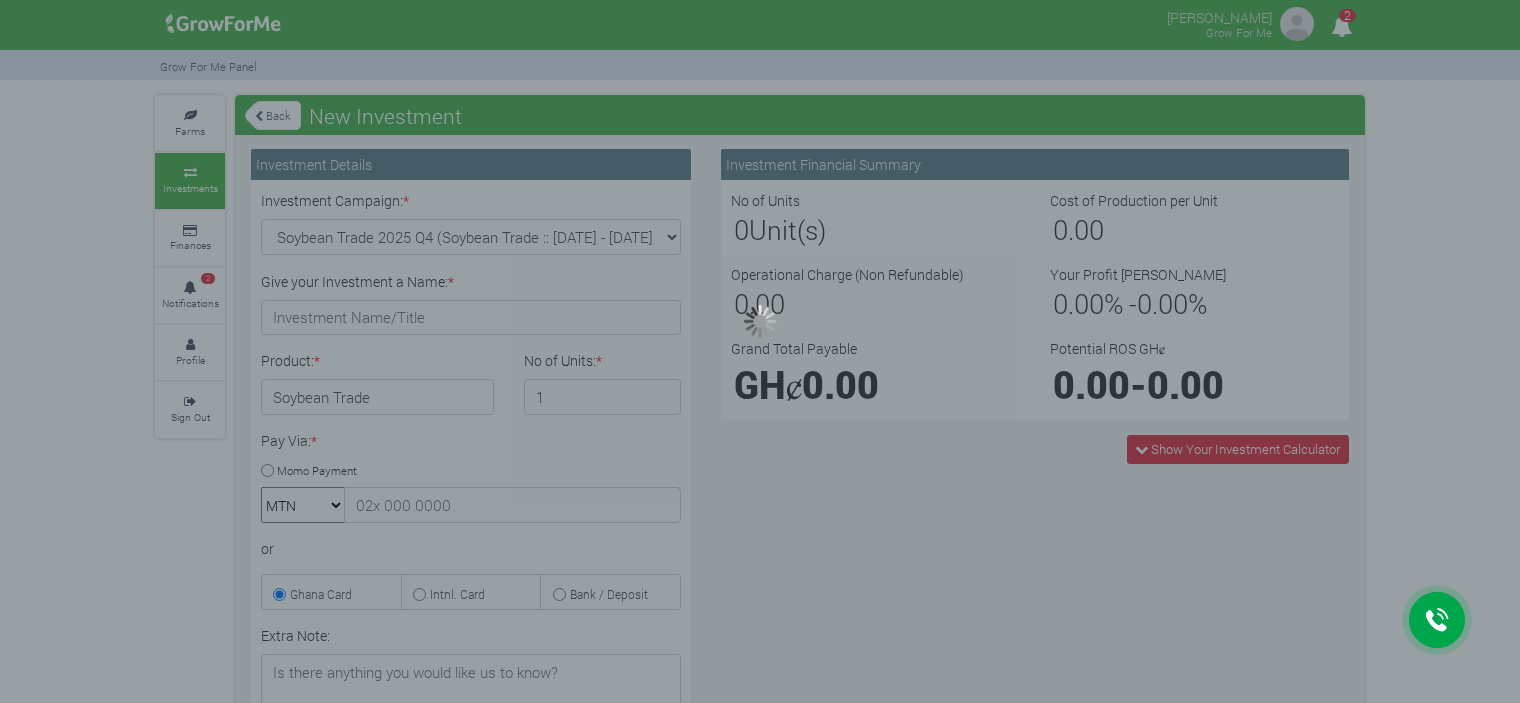 scroll, scrollTop: 0, scrollLeft: 0, axis: both 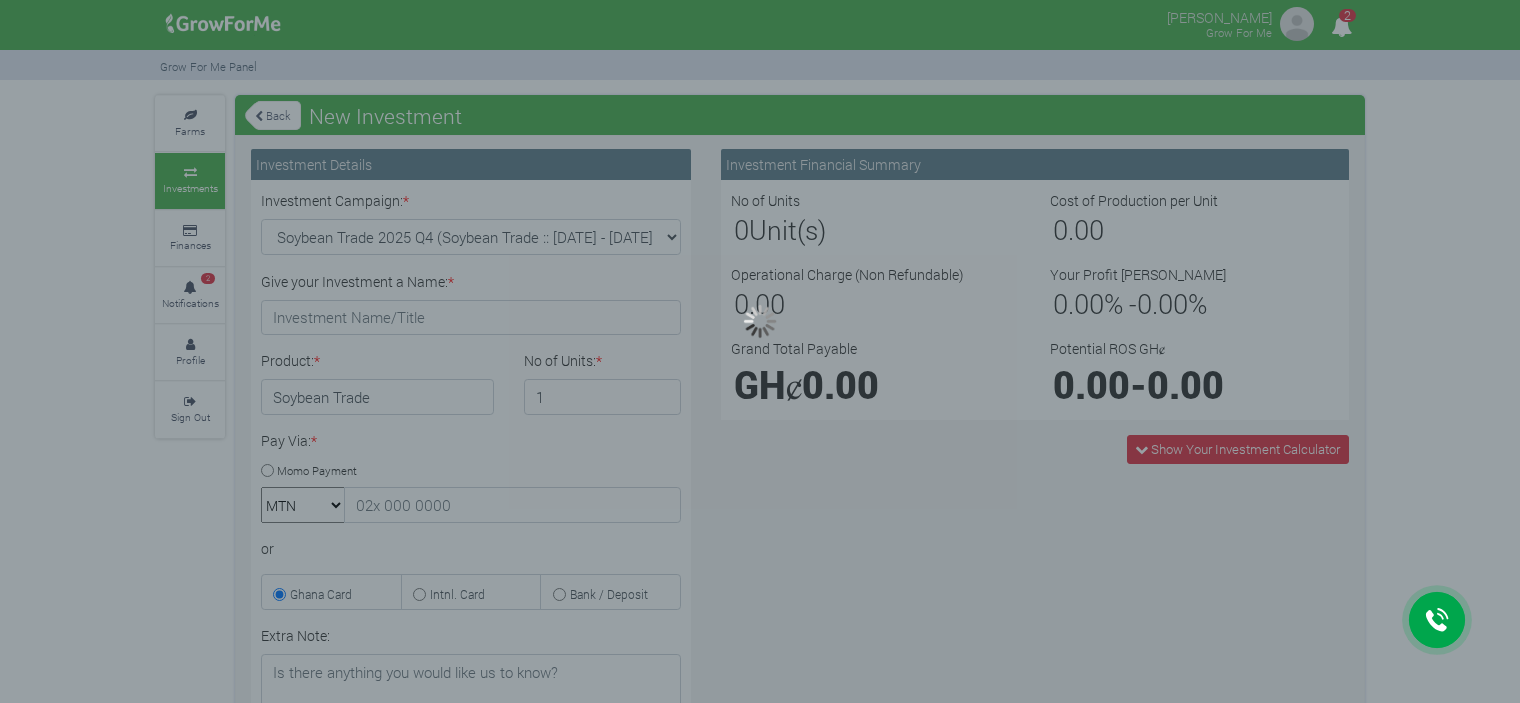 type on "1" 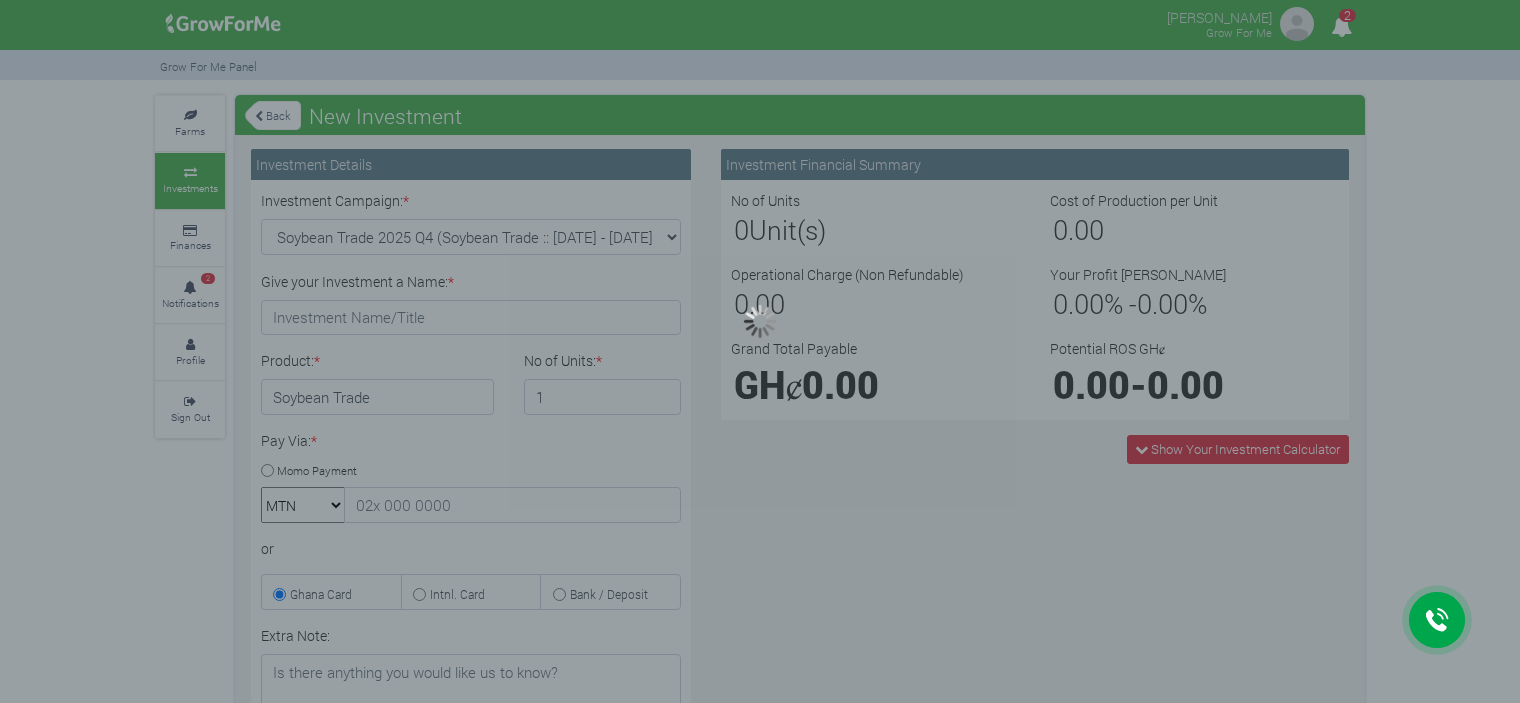 scroll, scrollTop: 0, scrollLeft: 0, axis: both 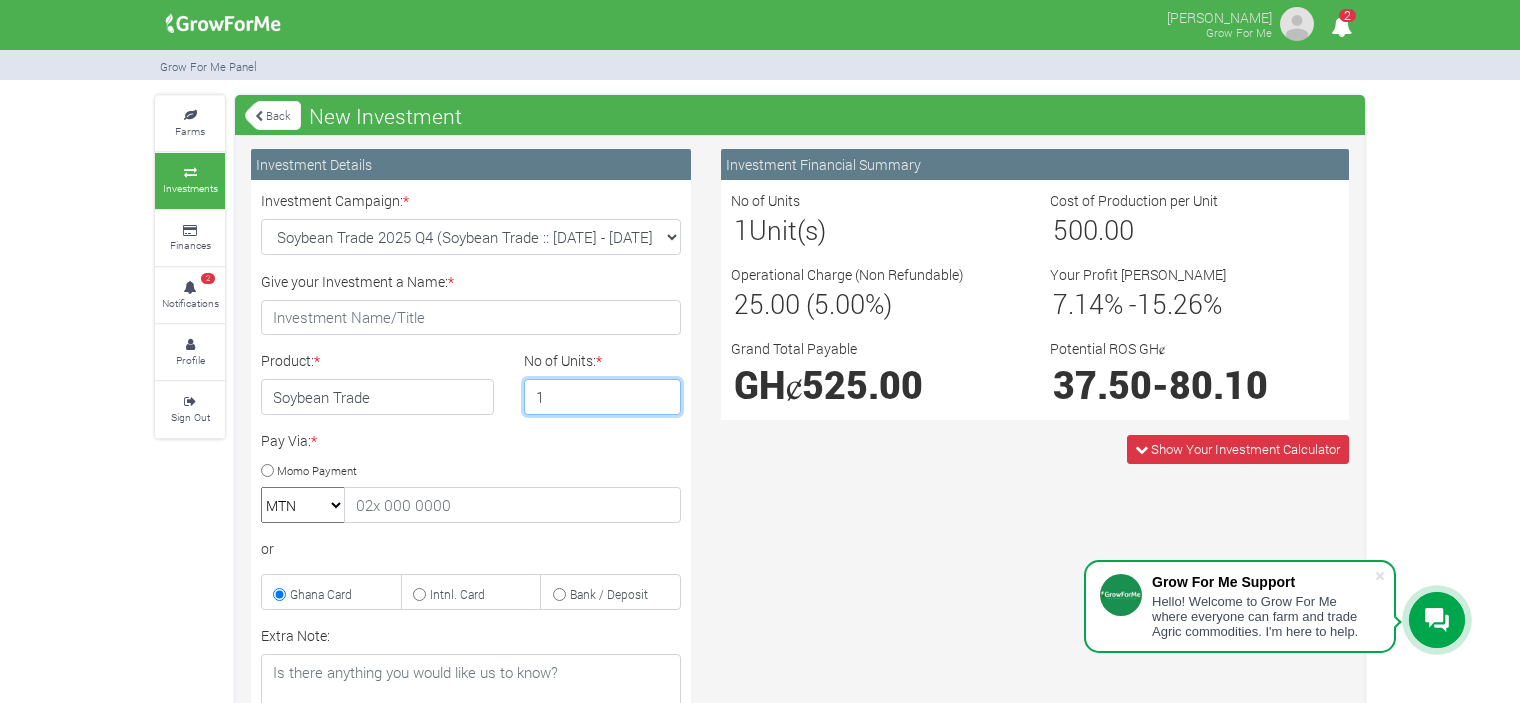 click on "1" at bounding box center [603, 397] 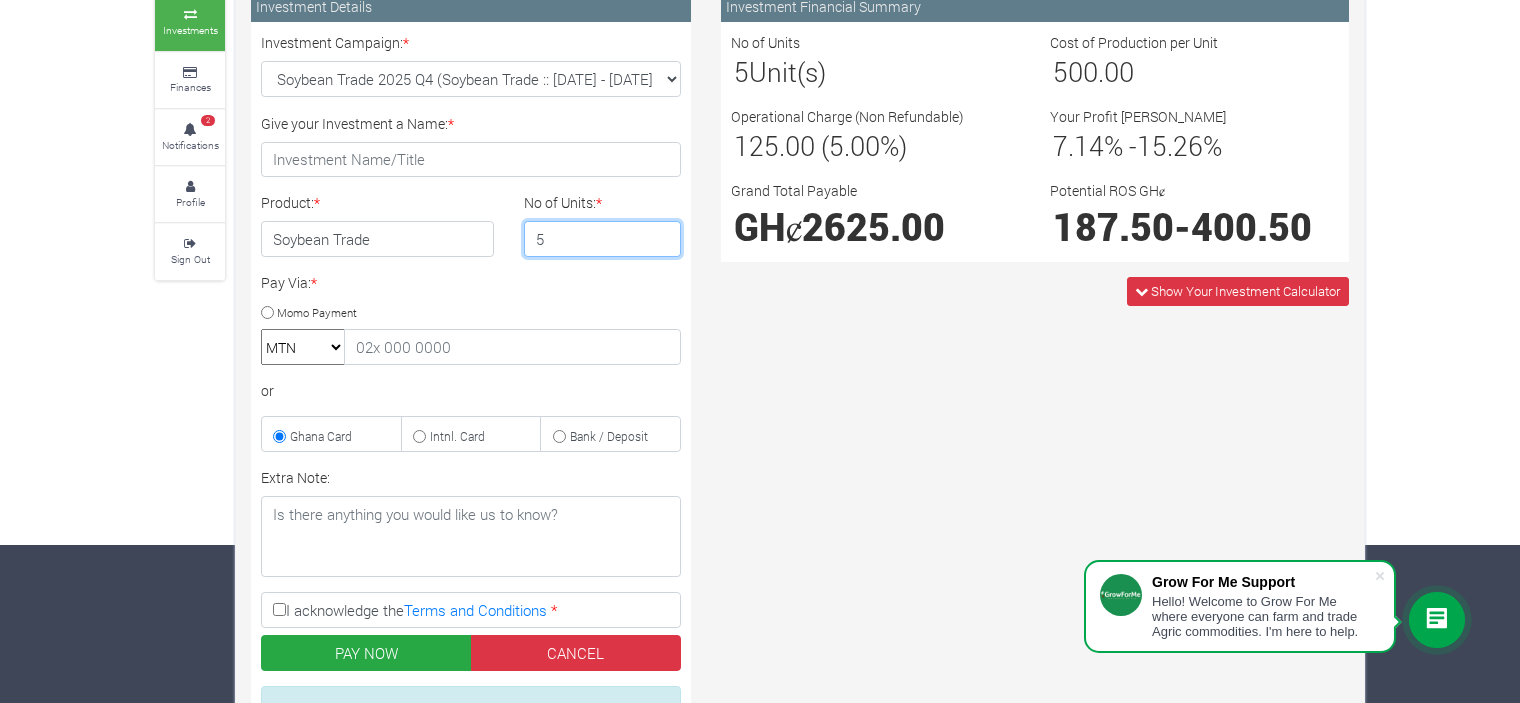 scroll, scrollTop: 156, scrollLeft: 0, axis: vertical 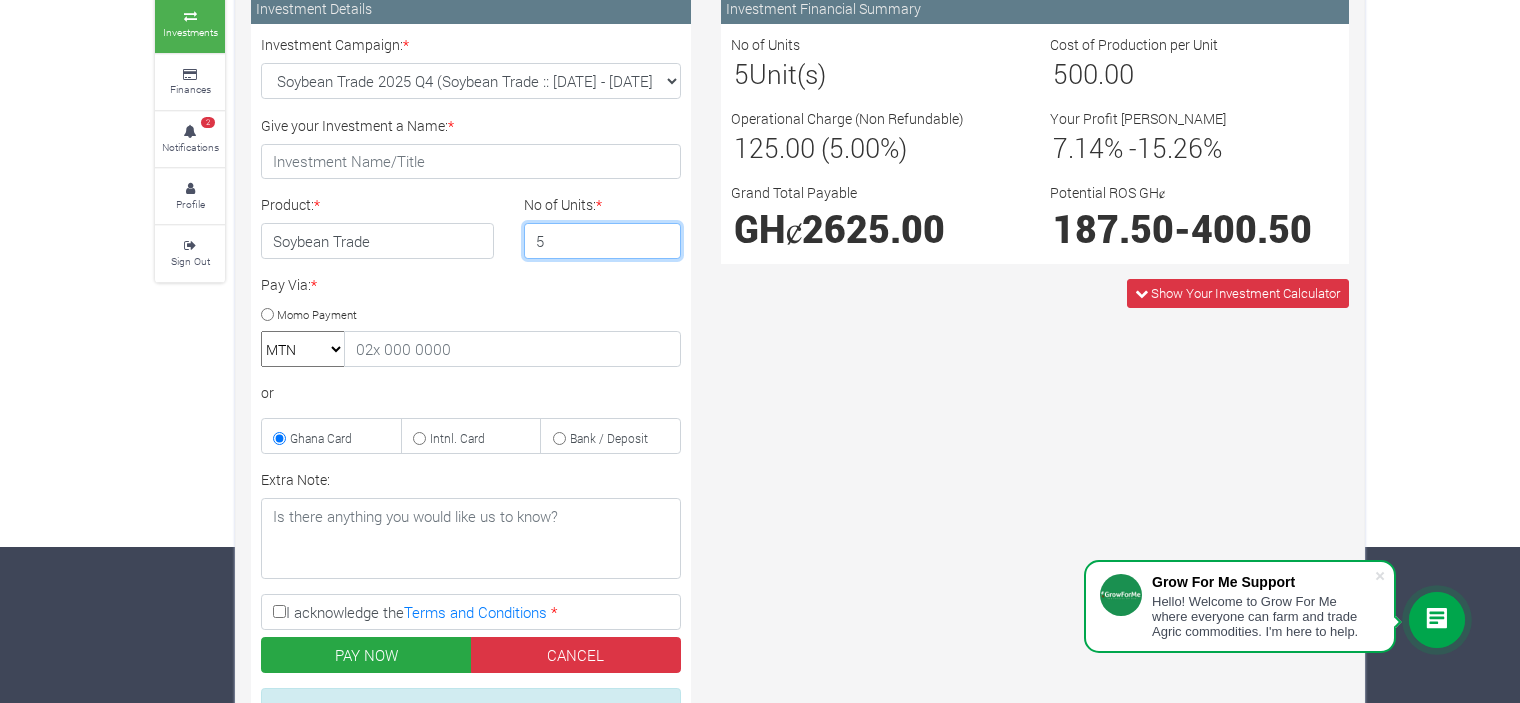 type on "5" 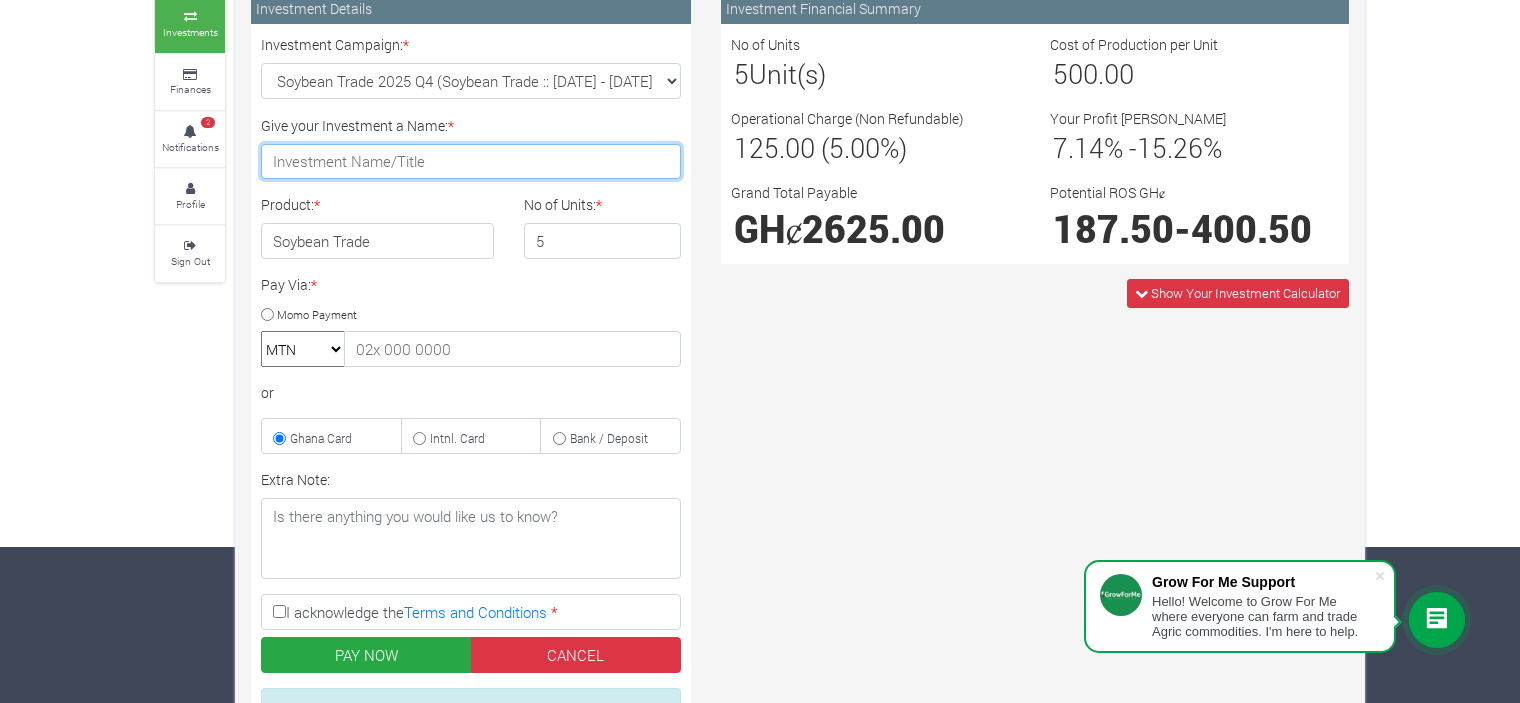 click on "Give your Investment a Name:  *" at bounding box center (471, 162) 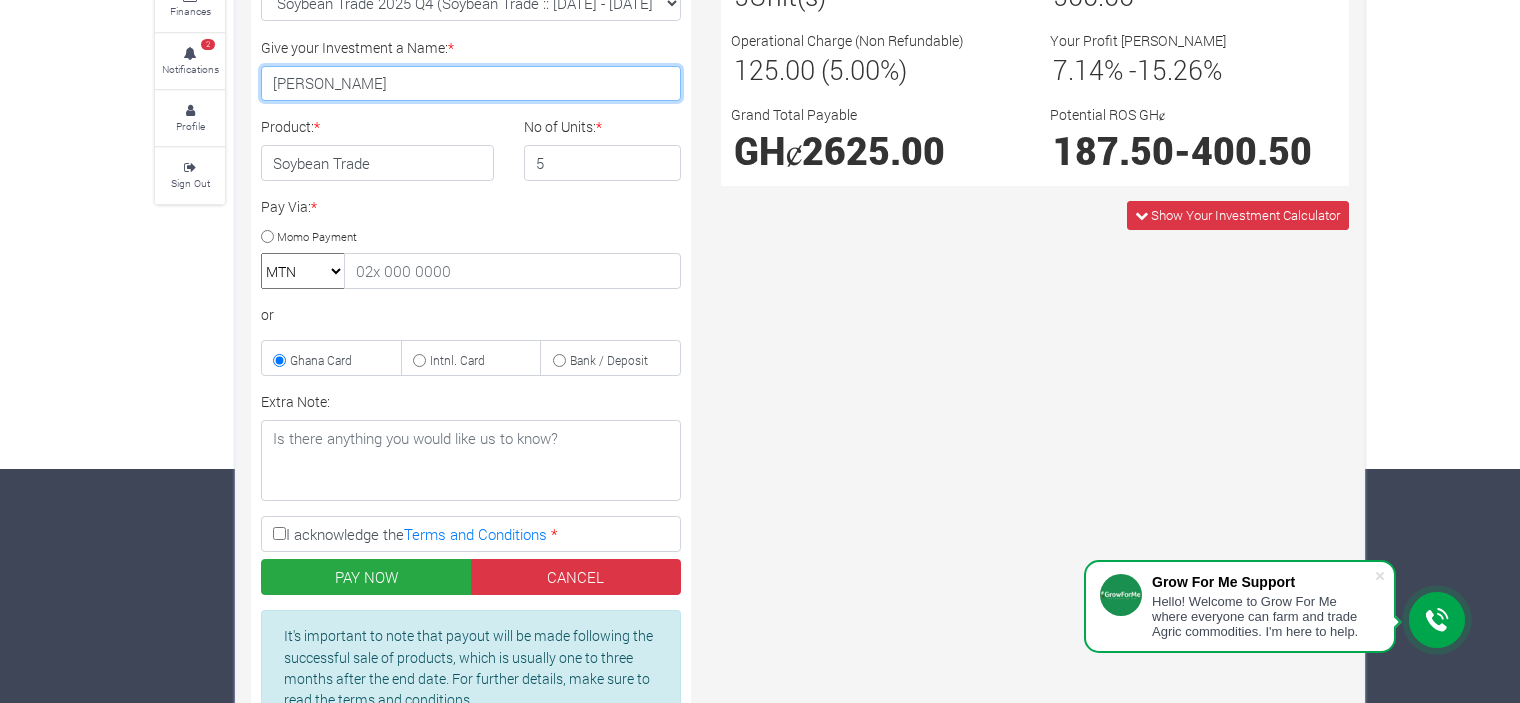 scroll, scrollTop: 231, scrollLeft: 0, axis: vertical 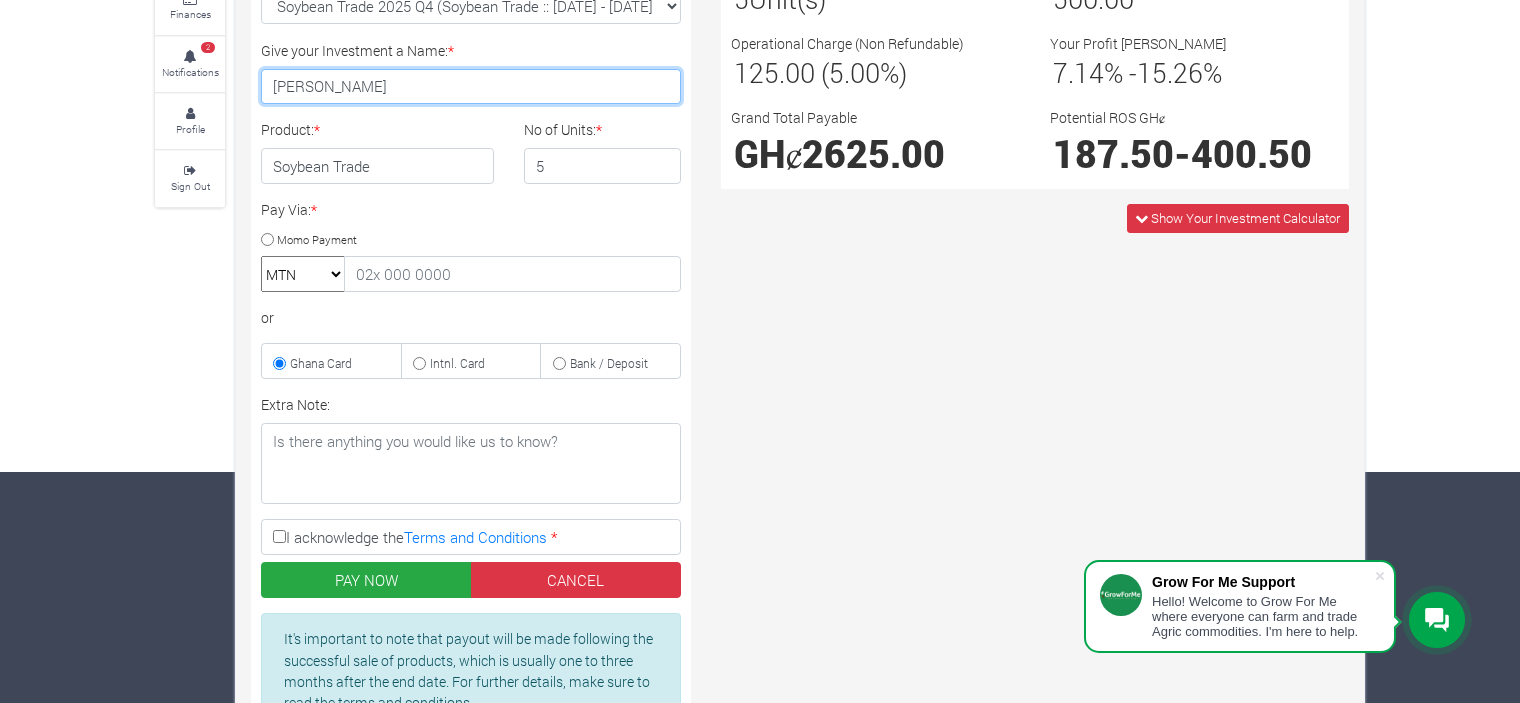 type on "Luke Soybean" 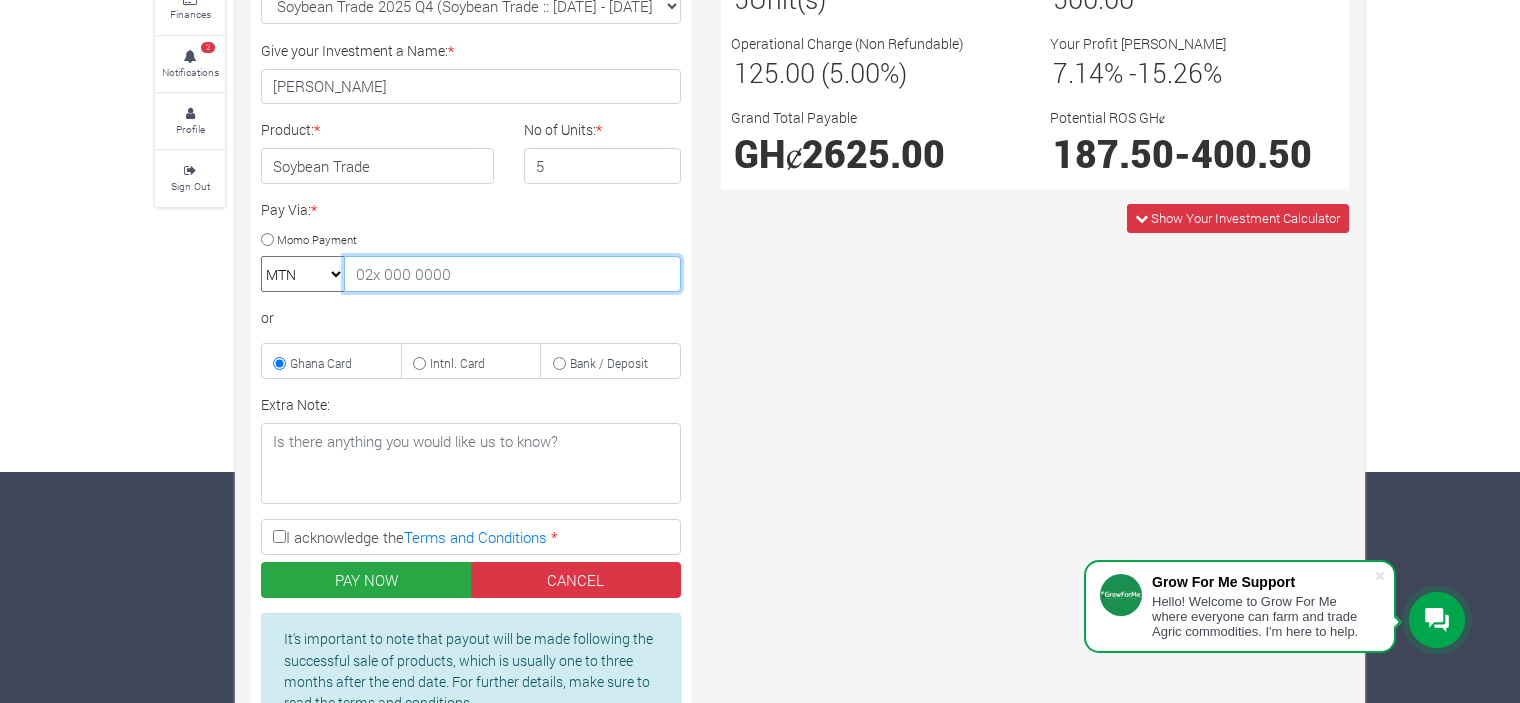 click at bounding box center (512, 274) 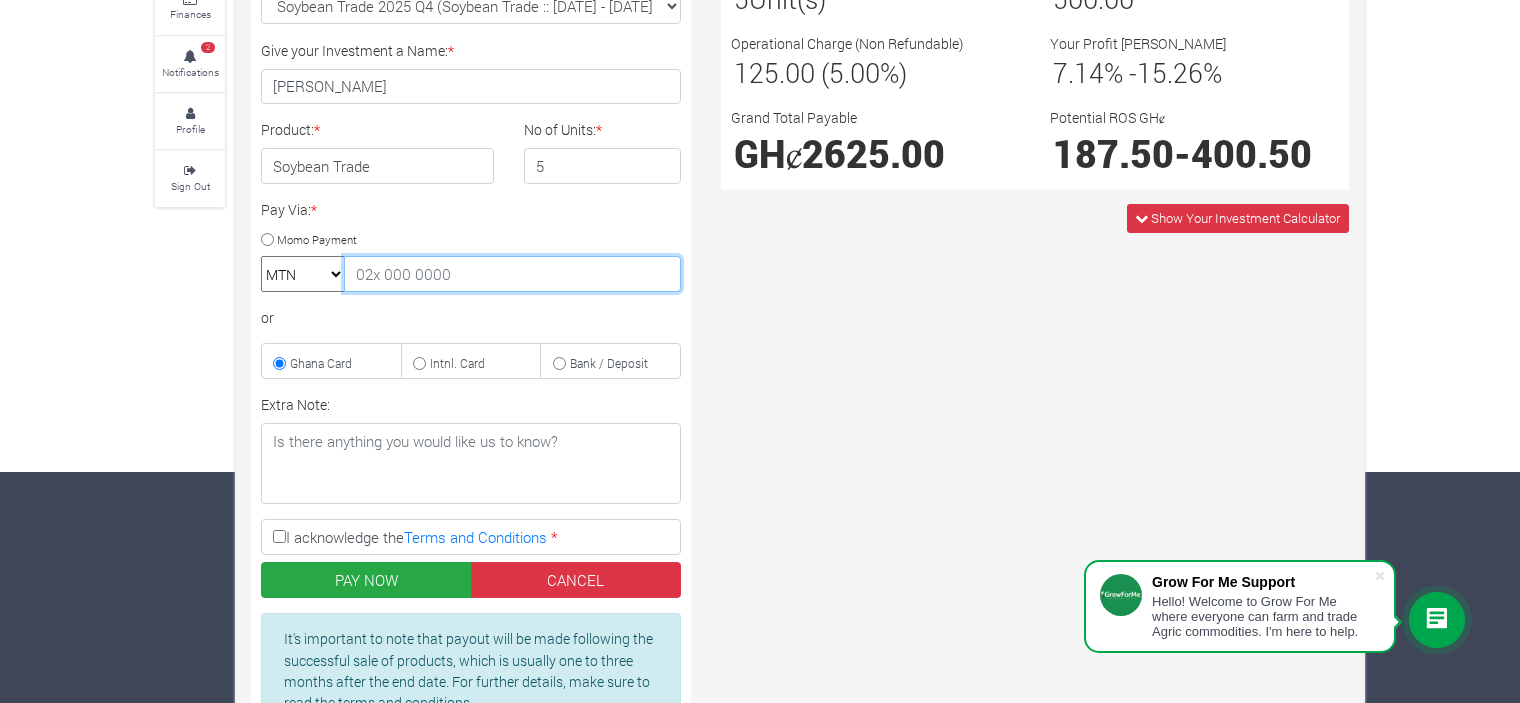 type on "0207566275" 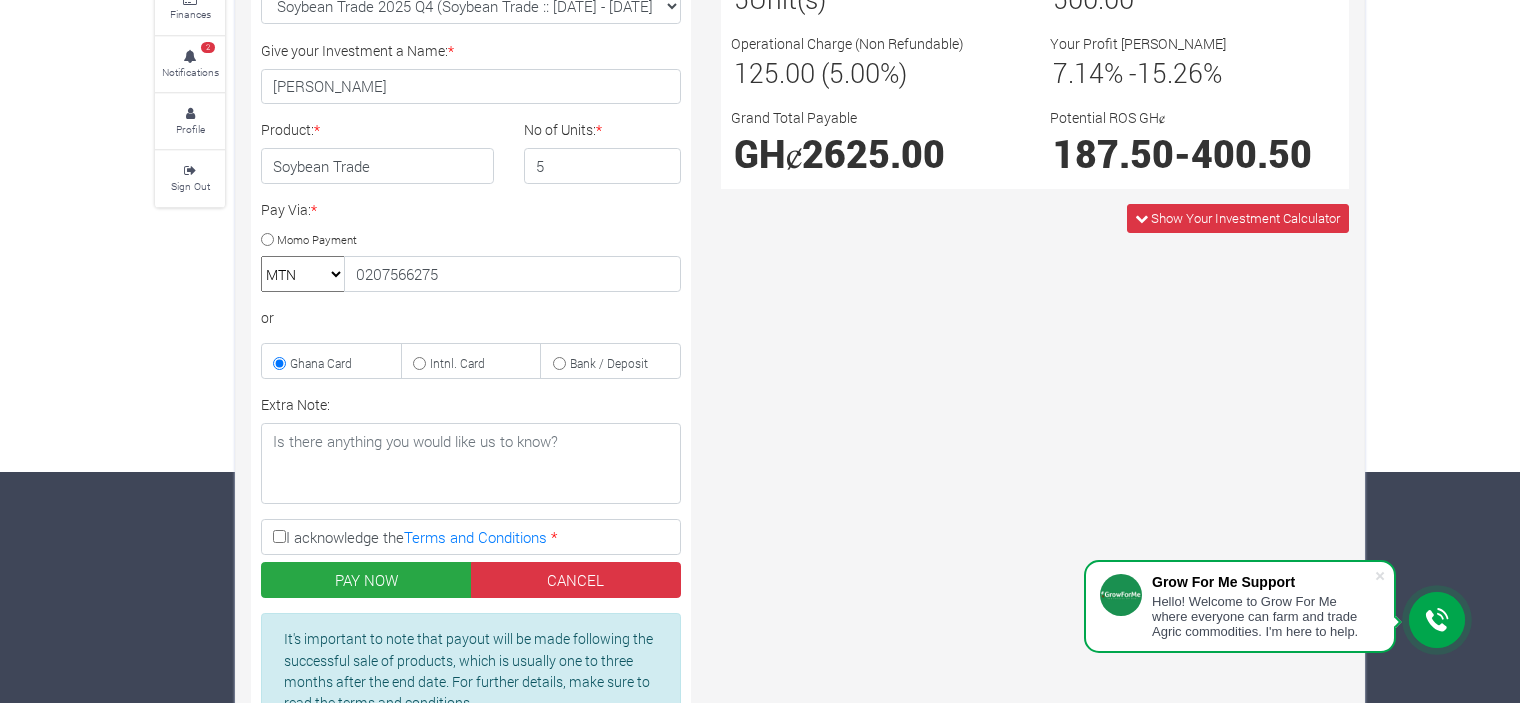 click on "MTN
Telecel
Airtel Tigo" at bounding box center (303, 274) 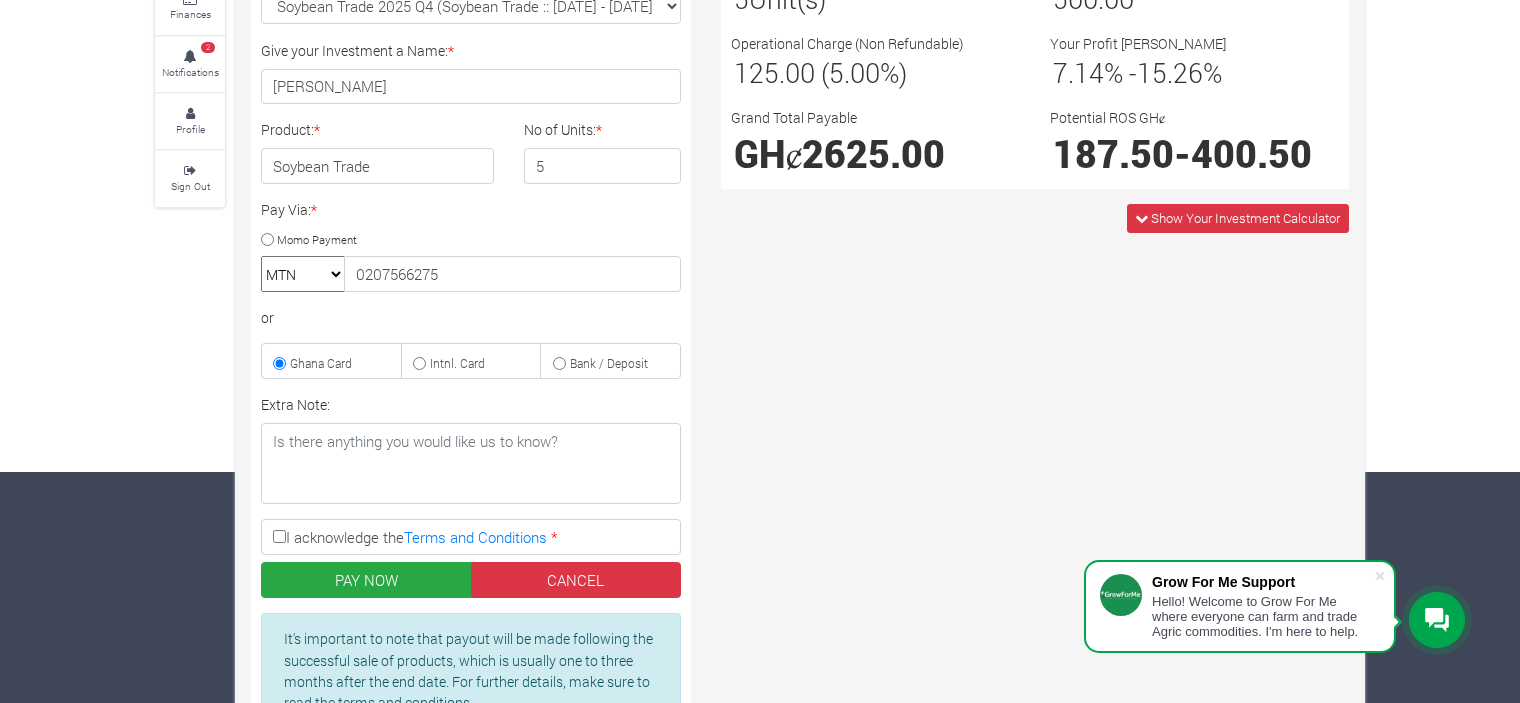 select on "momo_telecel" 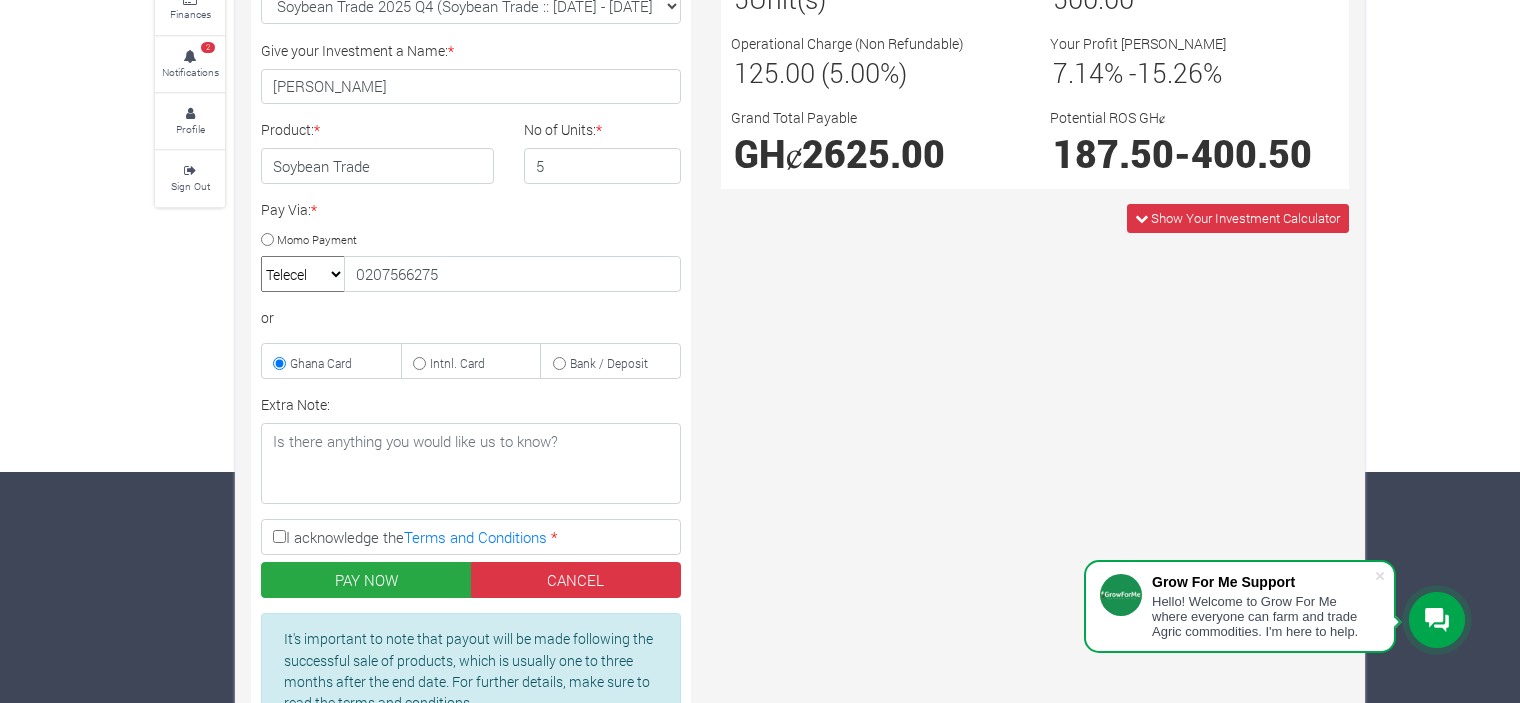 click on "MTN
Telecel
Airtel Tigo" at bounding box center (303, 274) 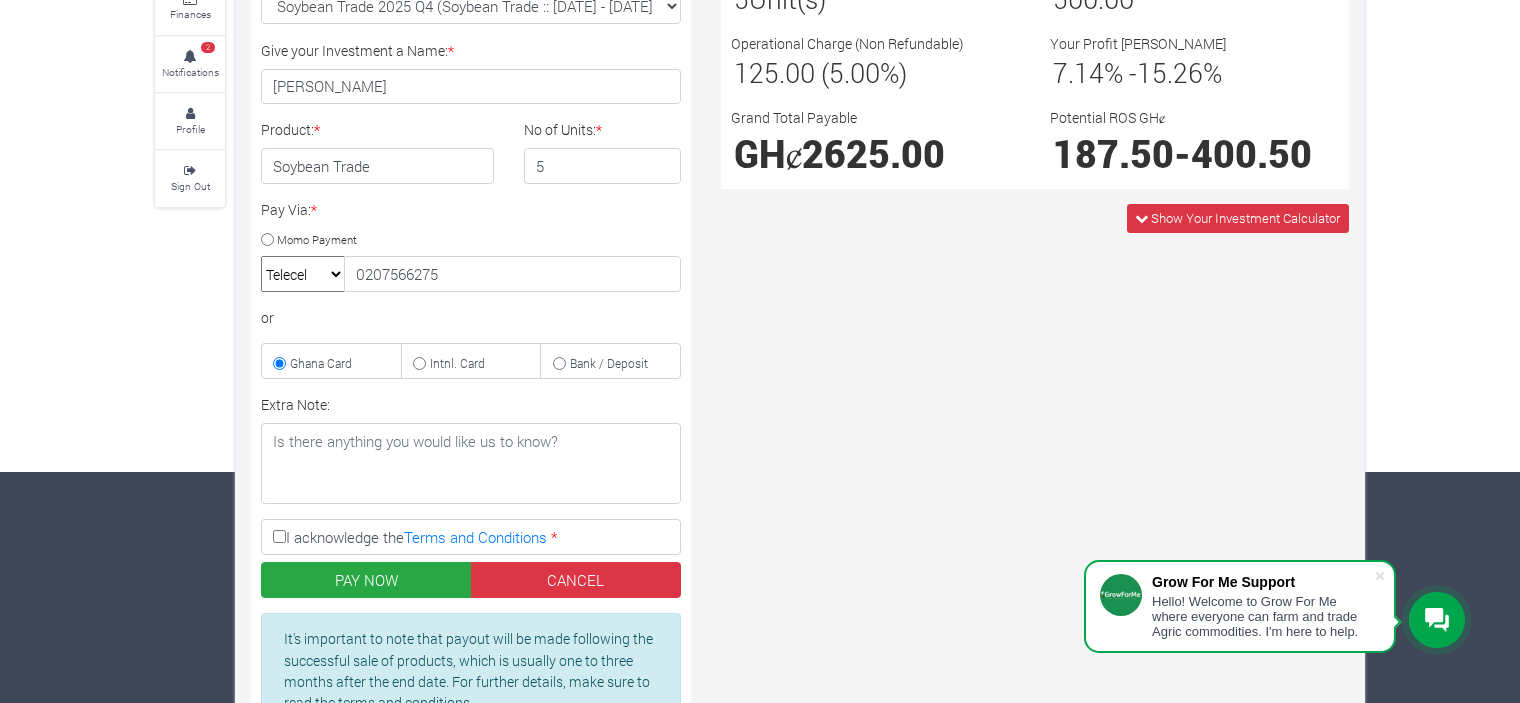 click on "Momo Payment" at bounding box center (267, 239) 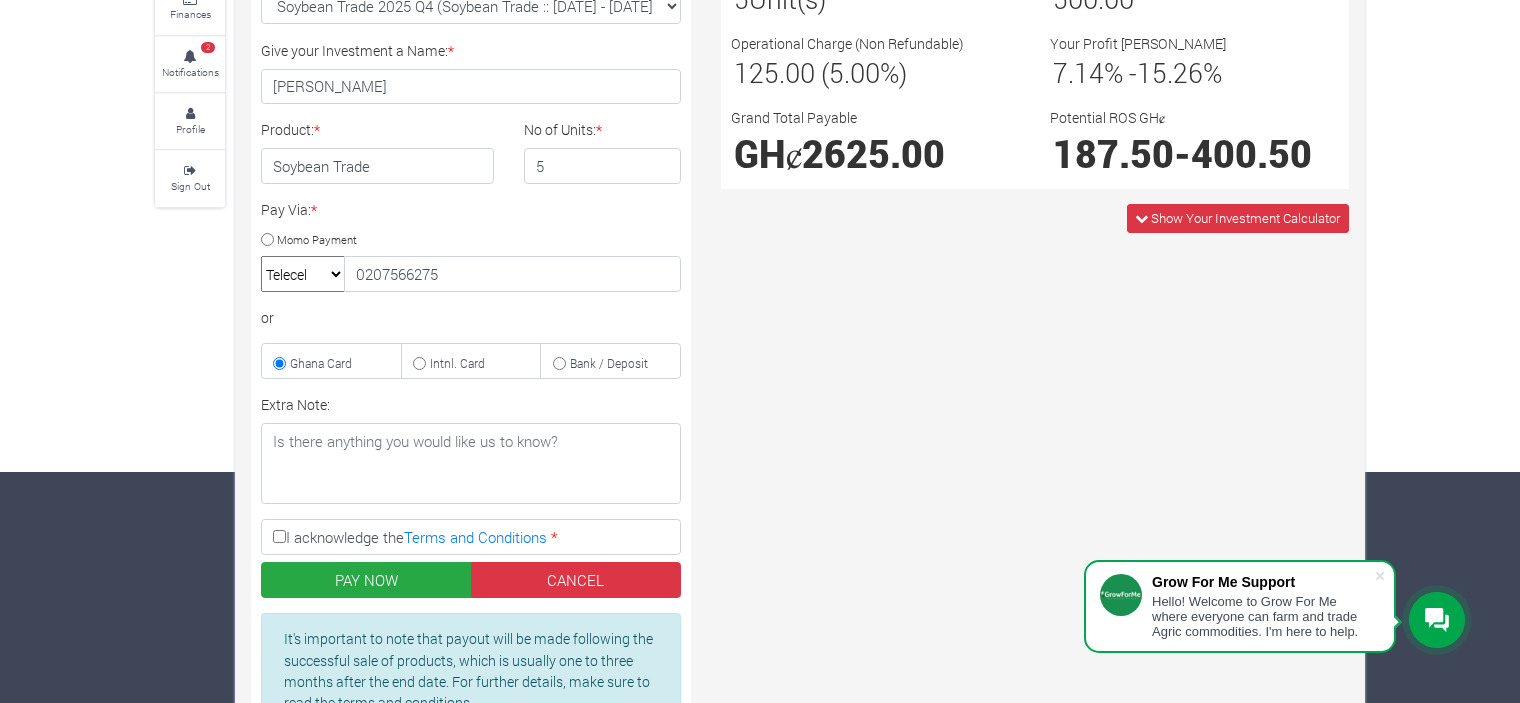 radio on "true" 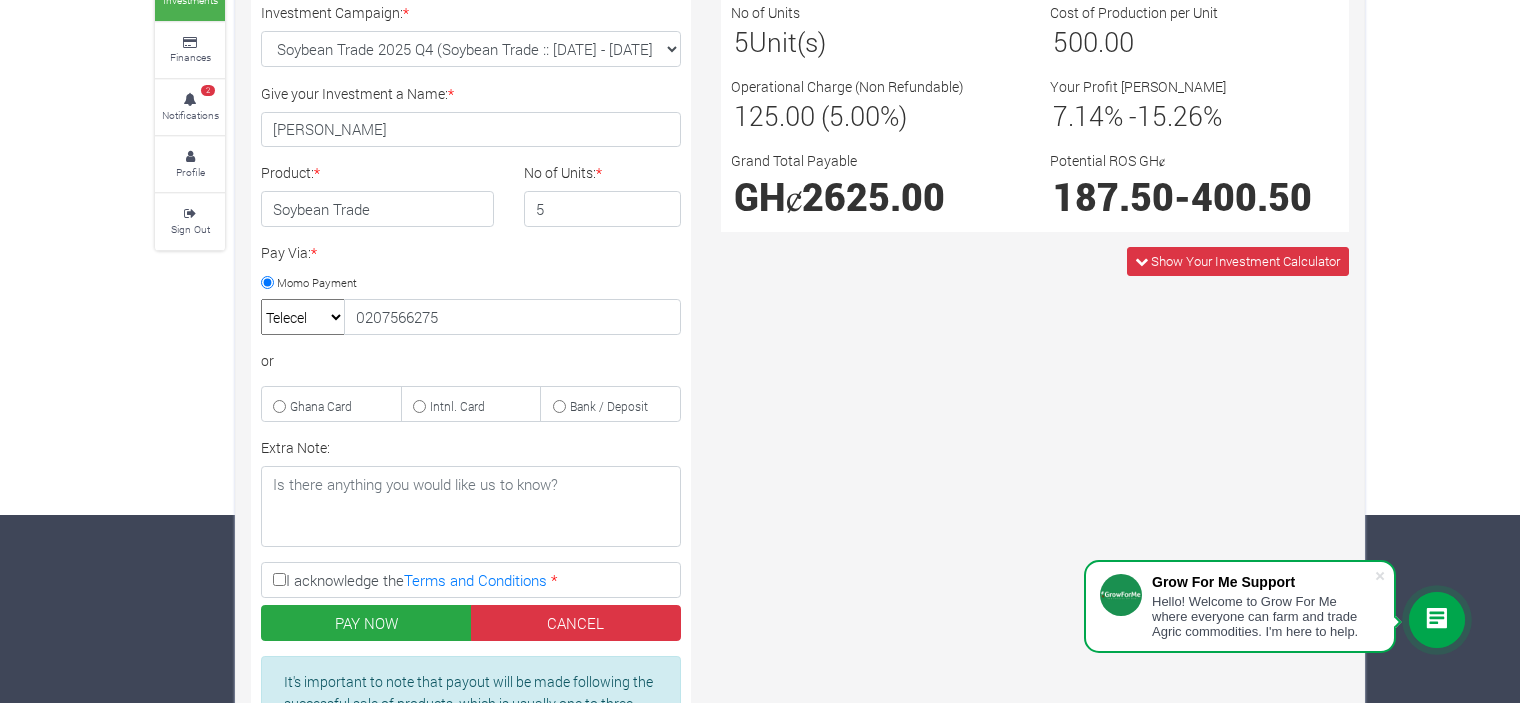 scroll, scrollTop: 186, scrollLeft: 0, axis: vertical 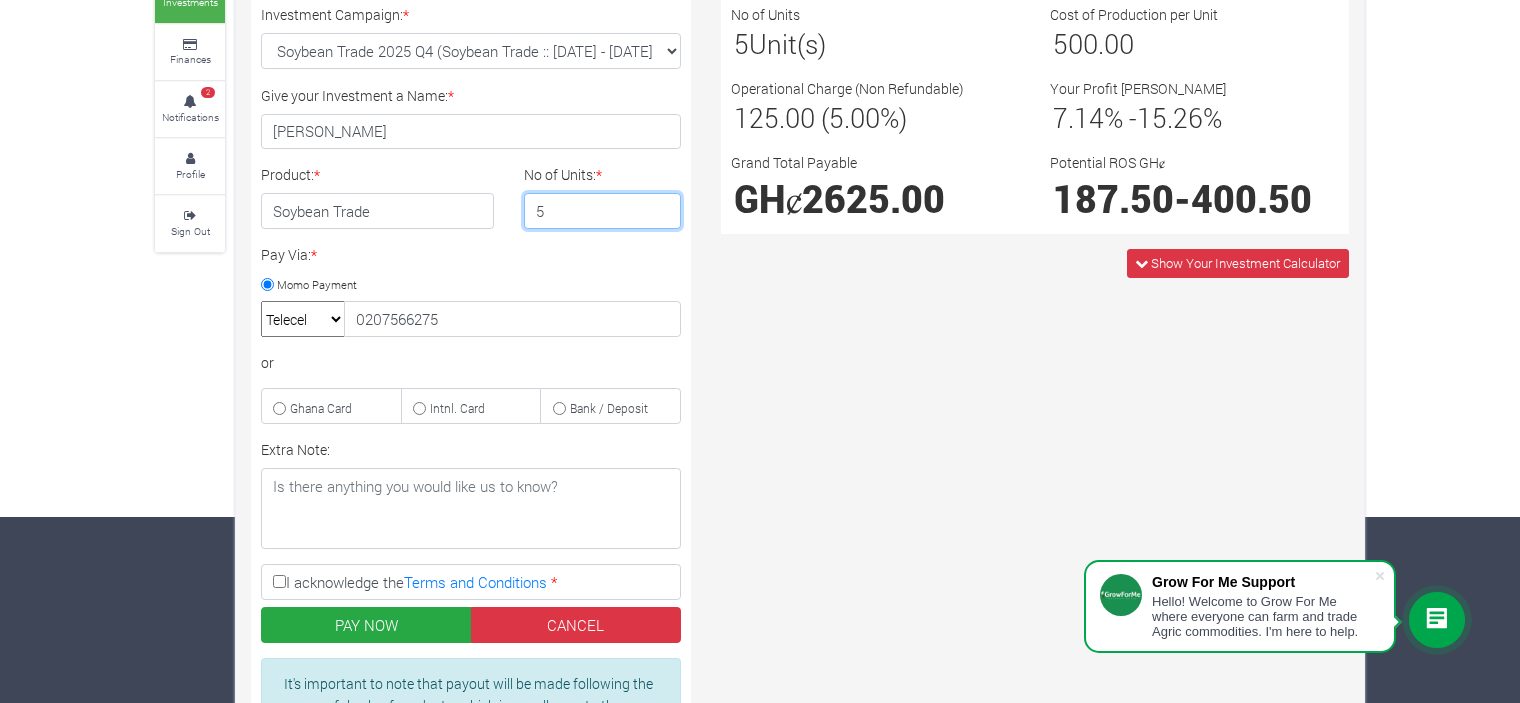 click on "5" at bounding box center (603, 211) 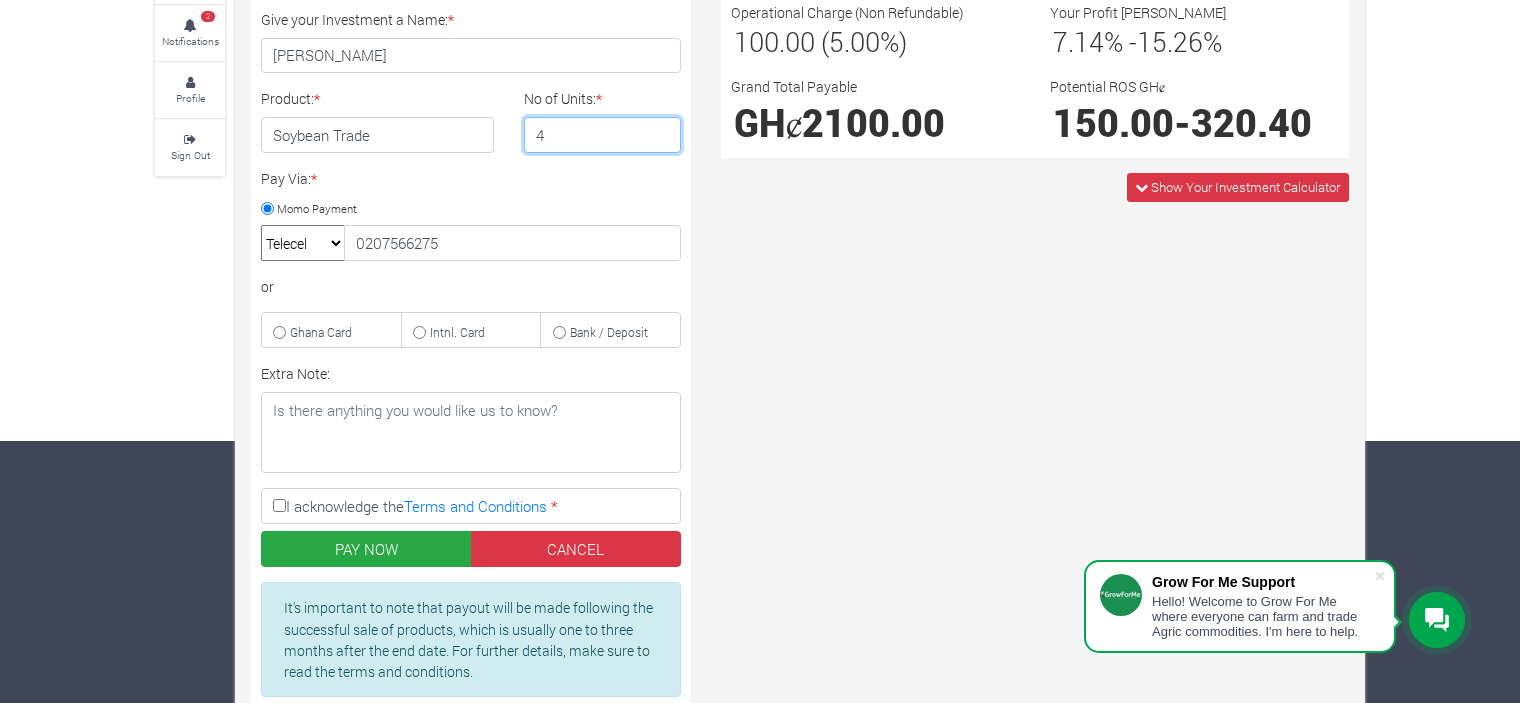 scroll, scrollTop: 347, scrollLeft: 0, axis: vertical 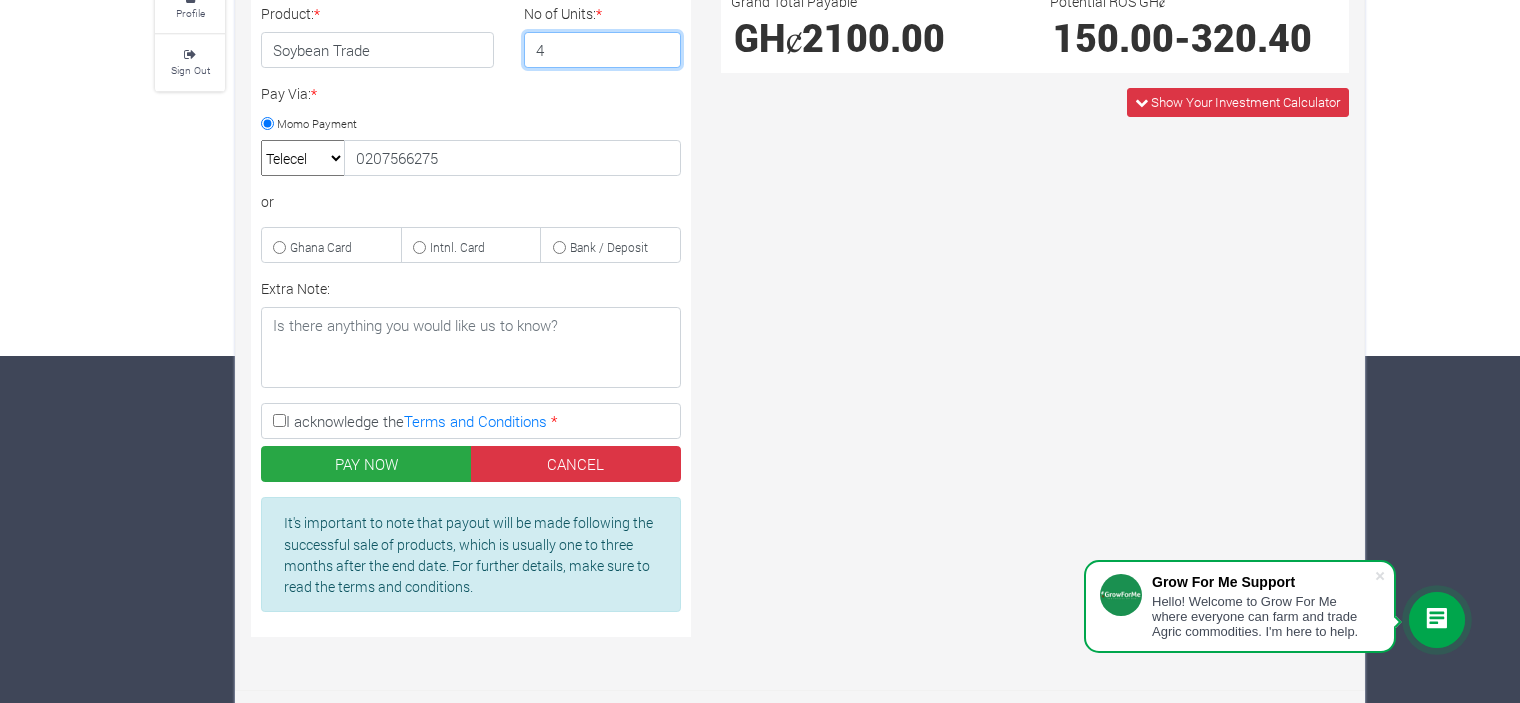 type on "4" 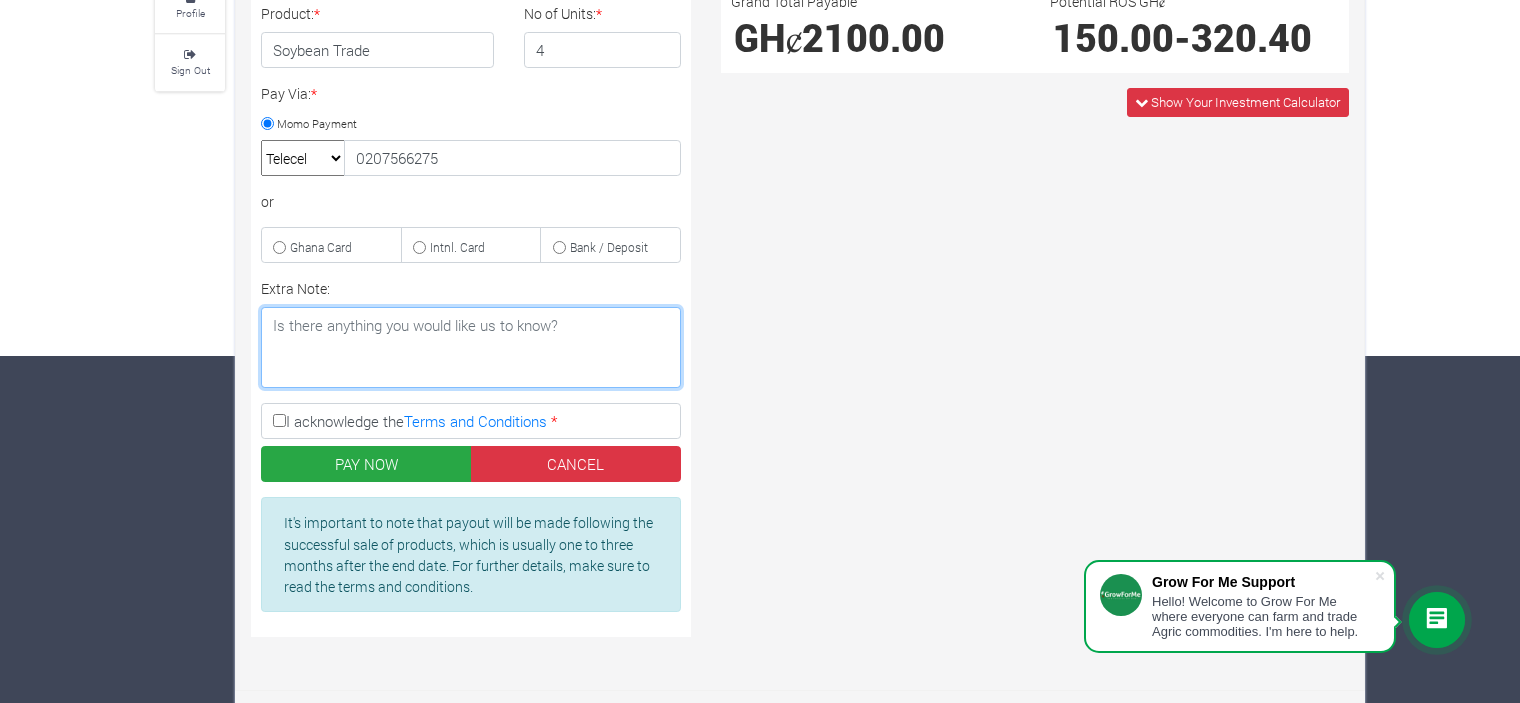 click on "Extra Note:" at bounding box center [471, 347] 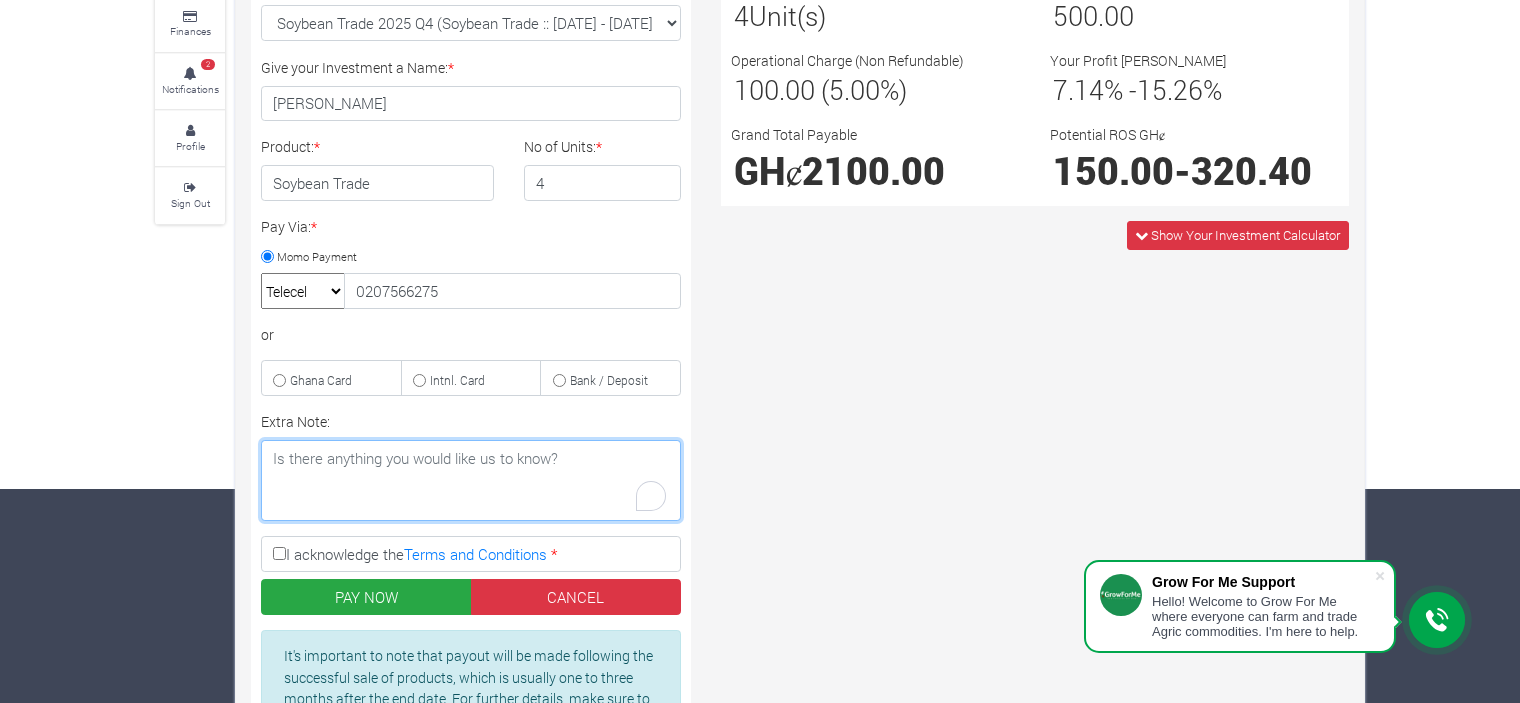 scroll, scrollTop: 235, scrollLeft: 0, axis: vertical 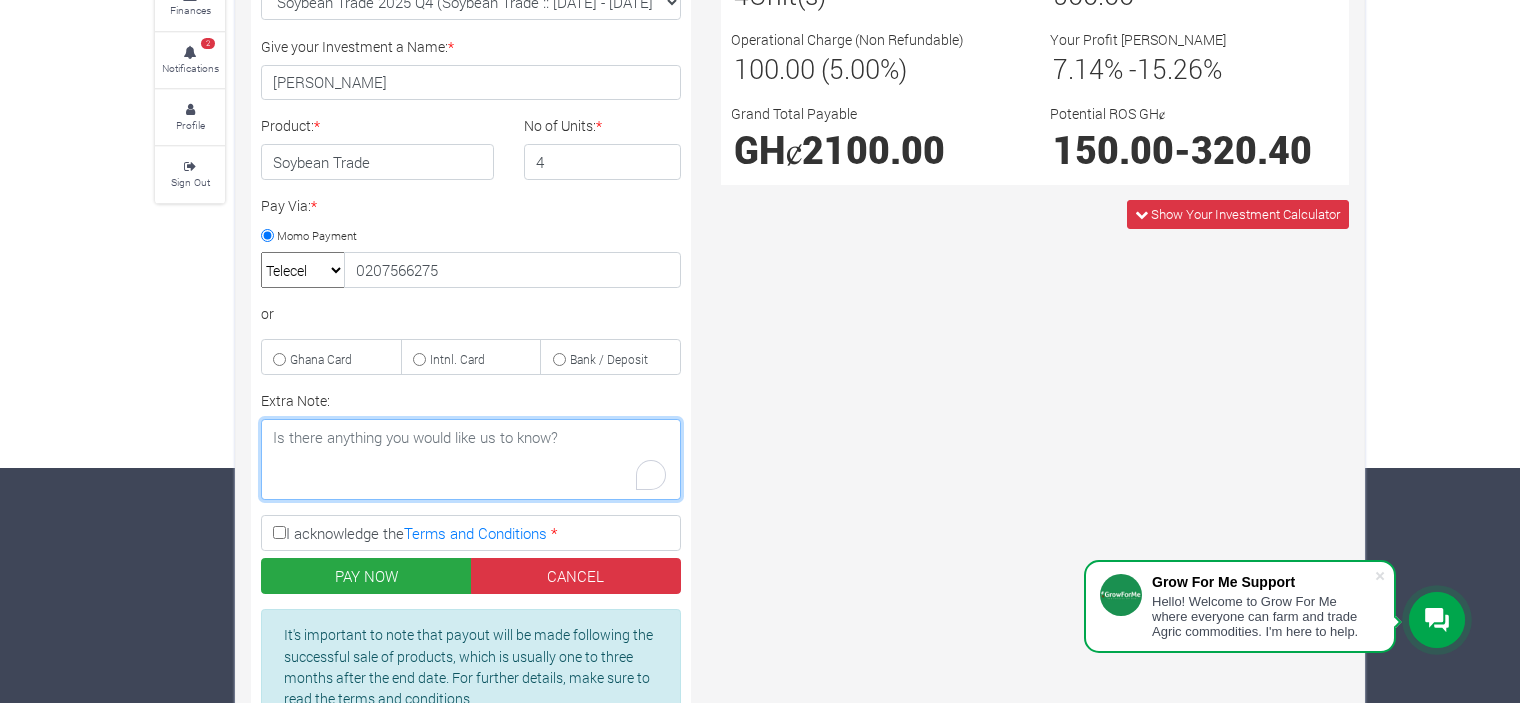 click on "Extra Note:" at bounding box center (471, 459) 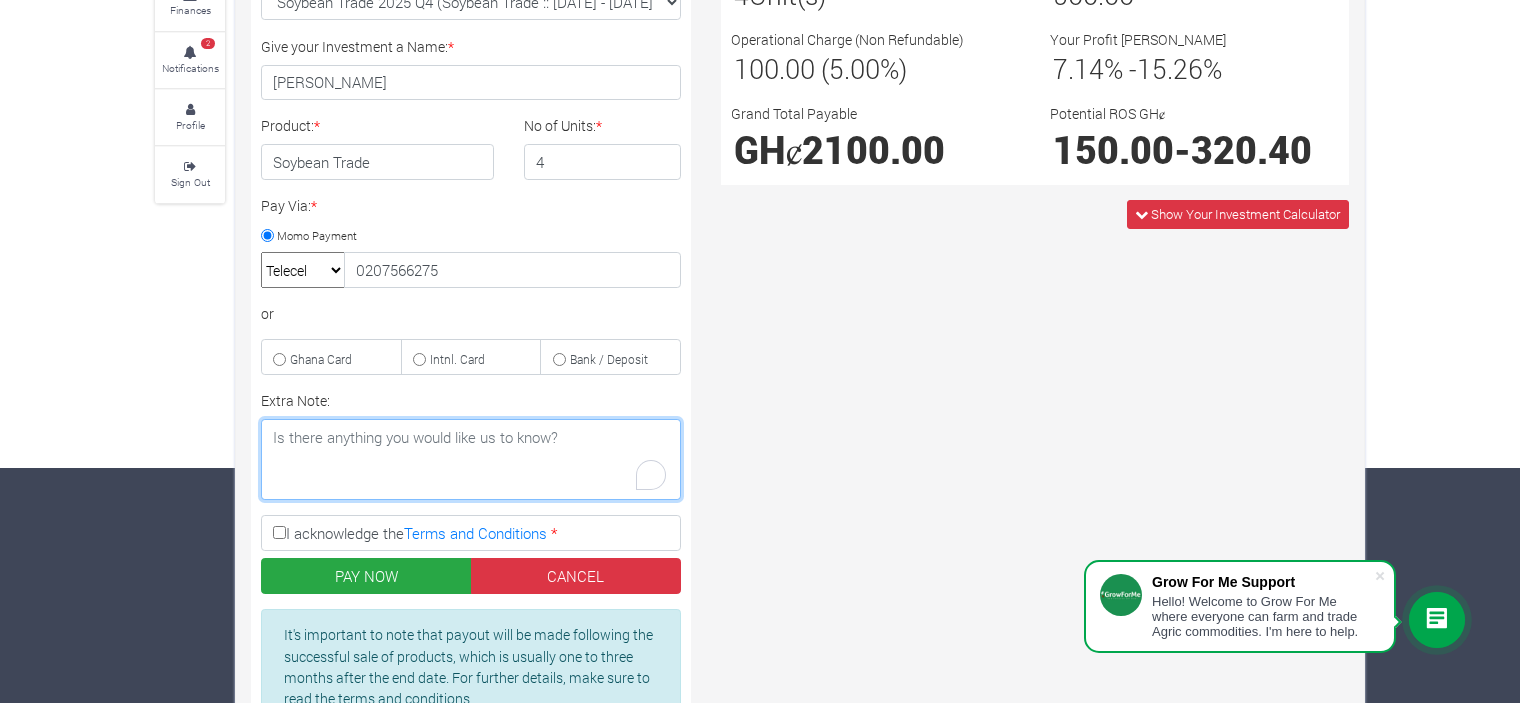 click on "Extra Note:" at bounding box center [471, 459] 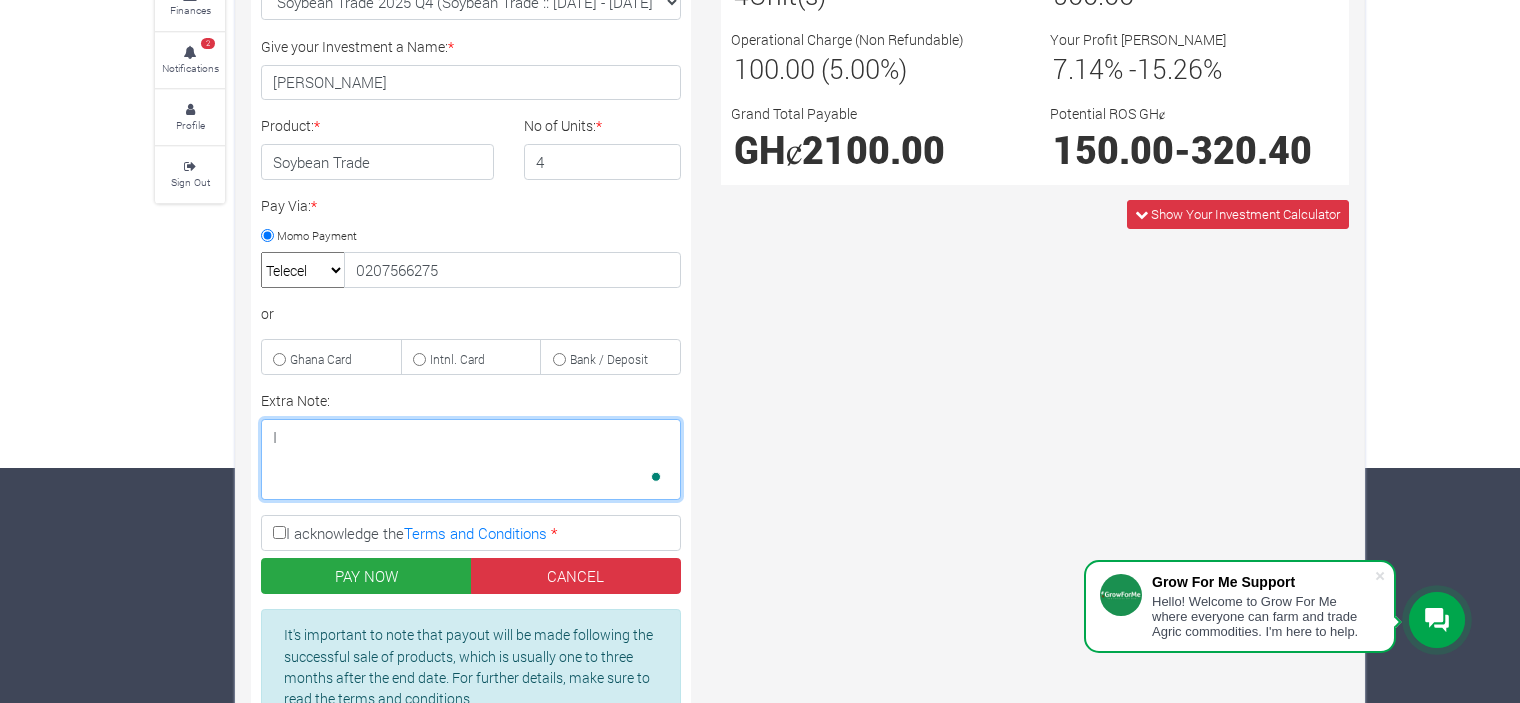 type on "I" 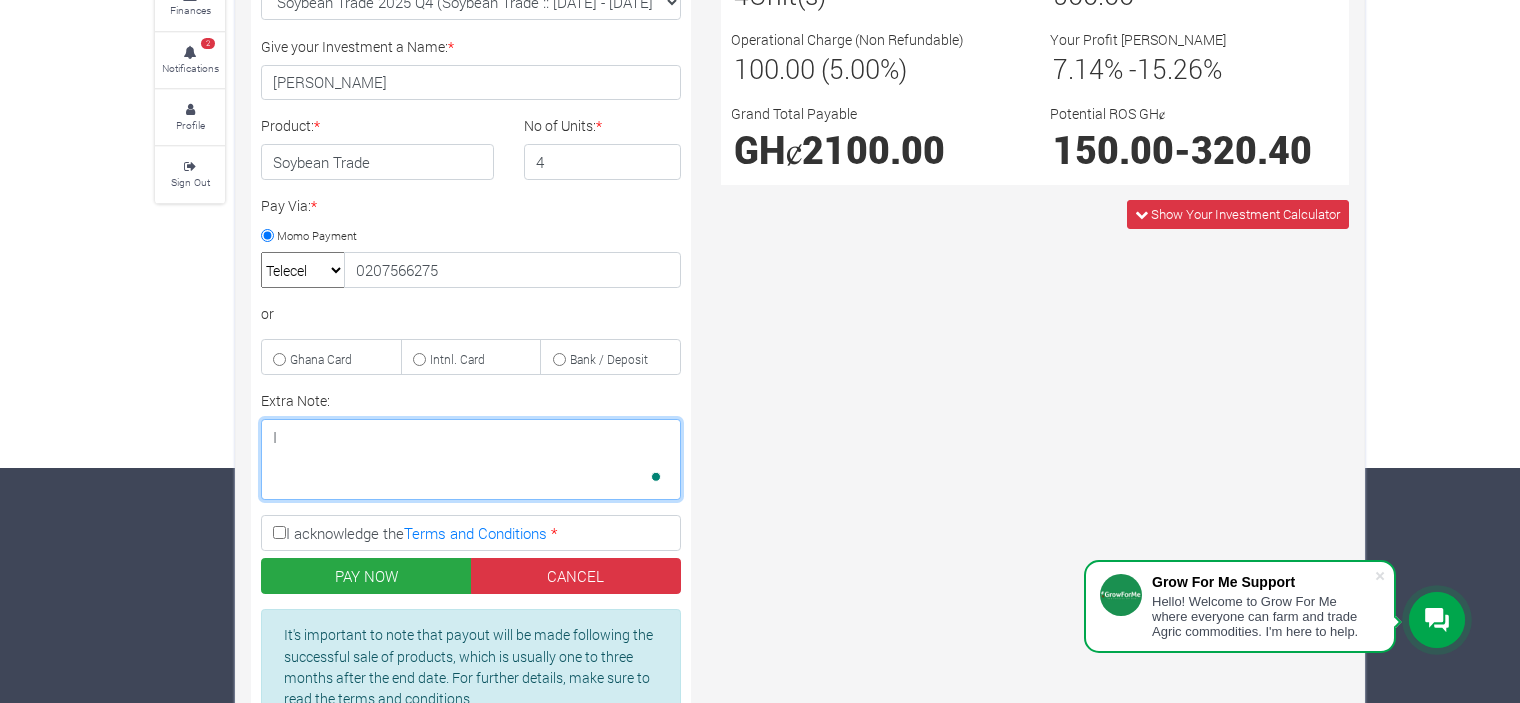 type 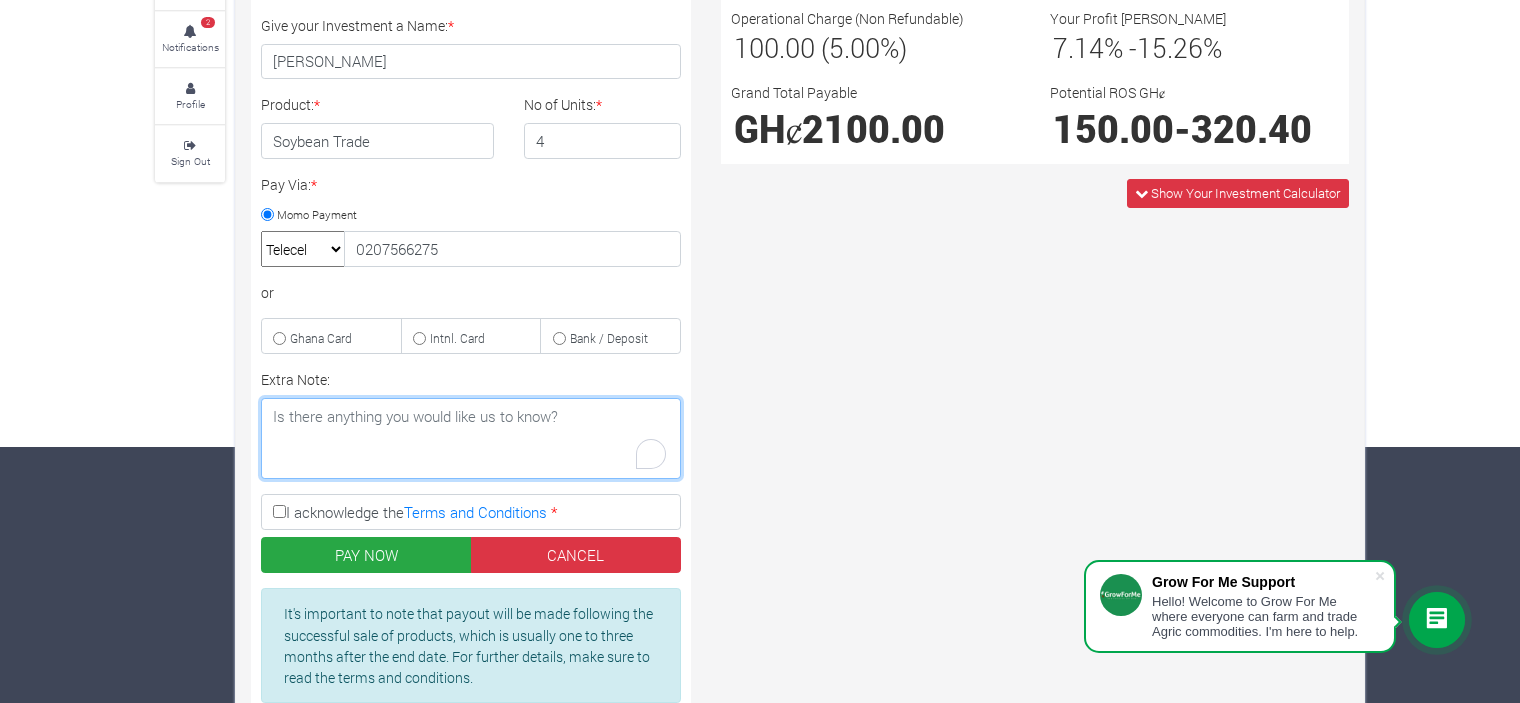 scroll, scrollTop: 347, scrollLeft: 0, axis: vertical 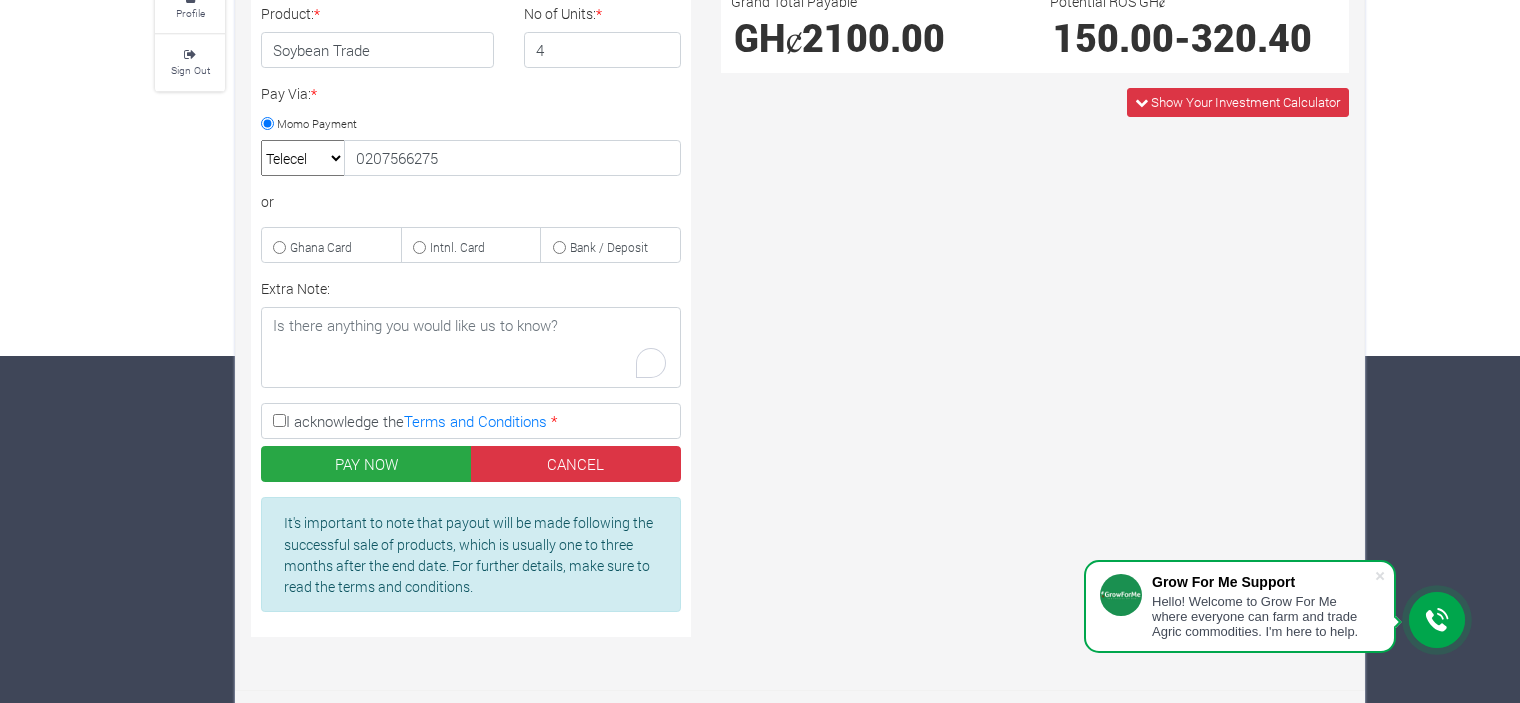 click on "I acknowledge the   Terms and Conditions    *" at bounding box center (471, 421) 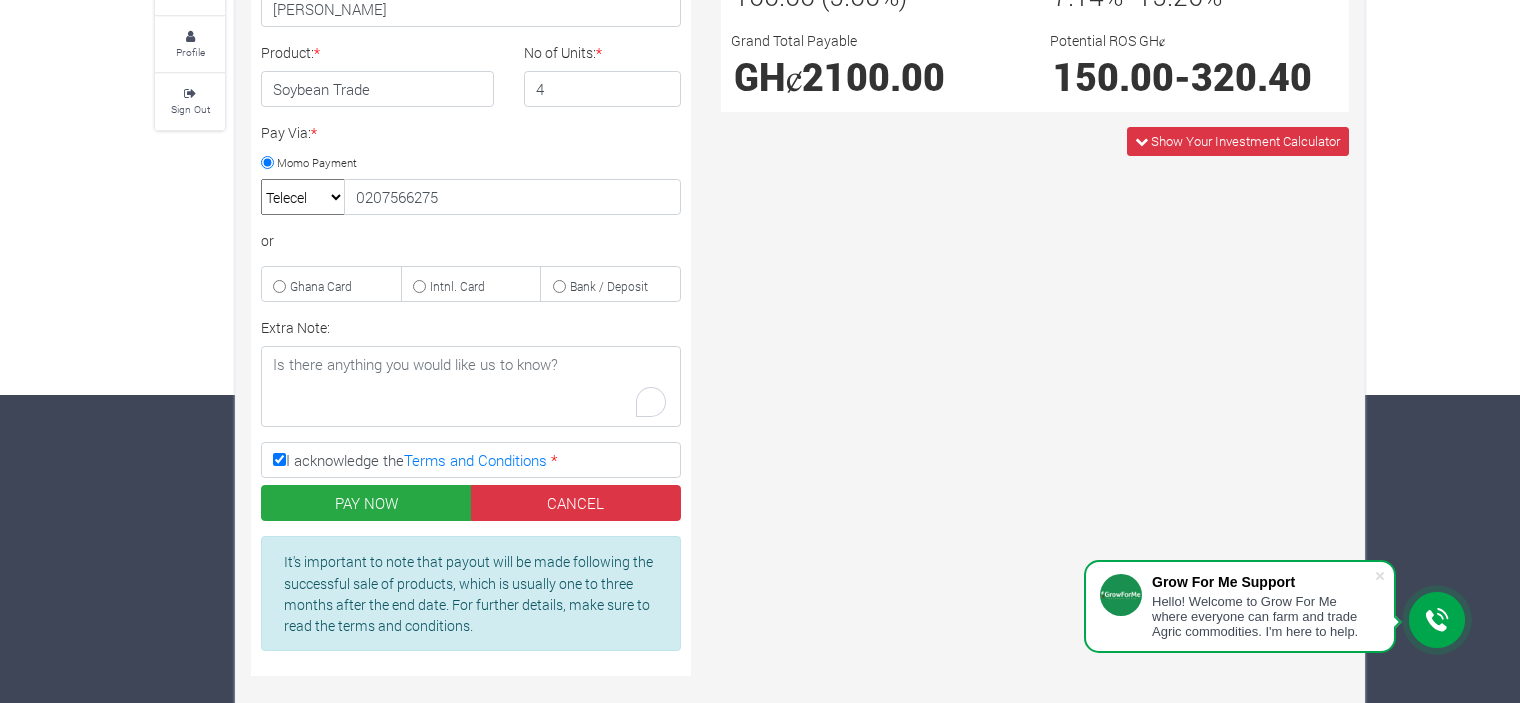 scroll, scrollTop: 307, scrollLeft: 0, axis: vertical 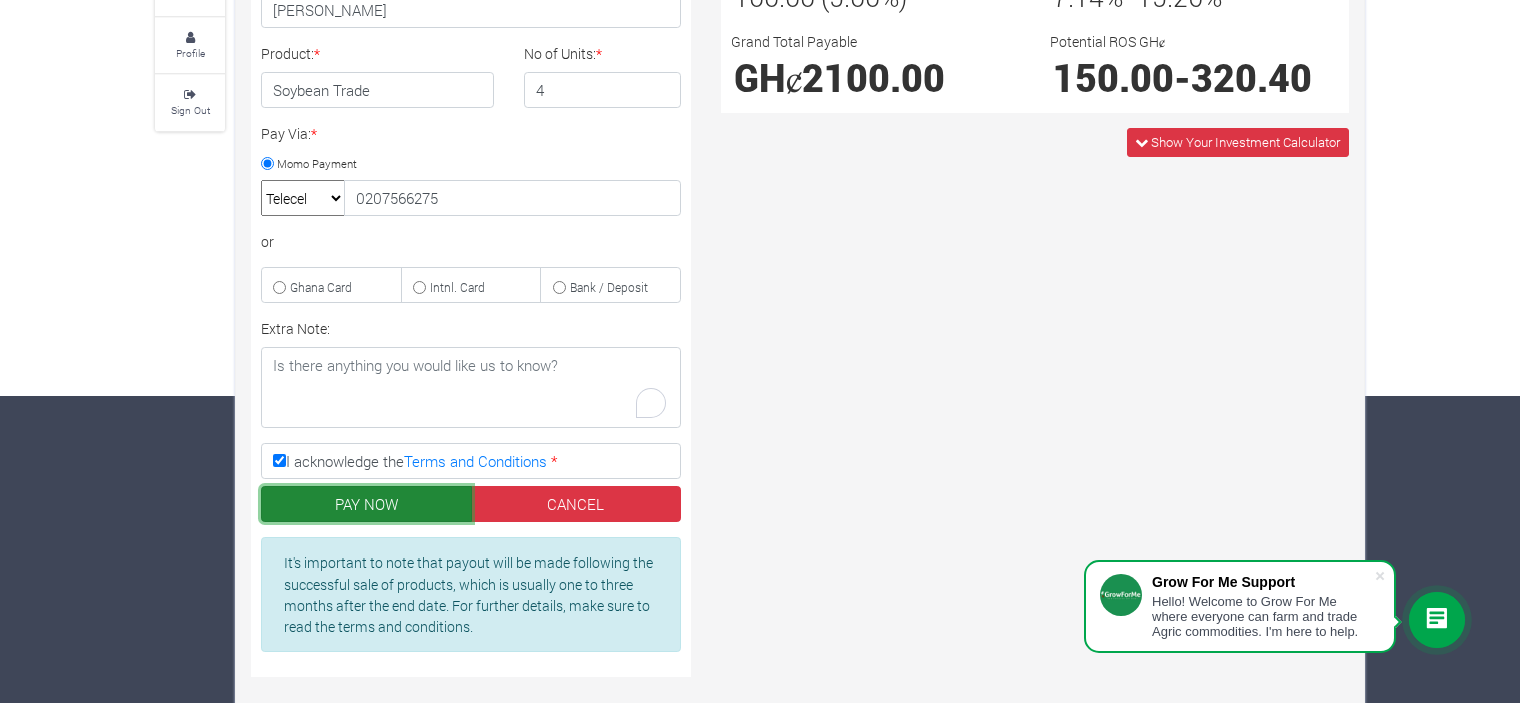 click on "PAY NOW" at bounding box center [366, 504] 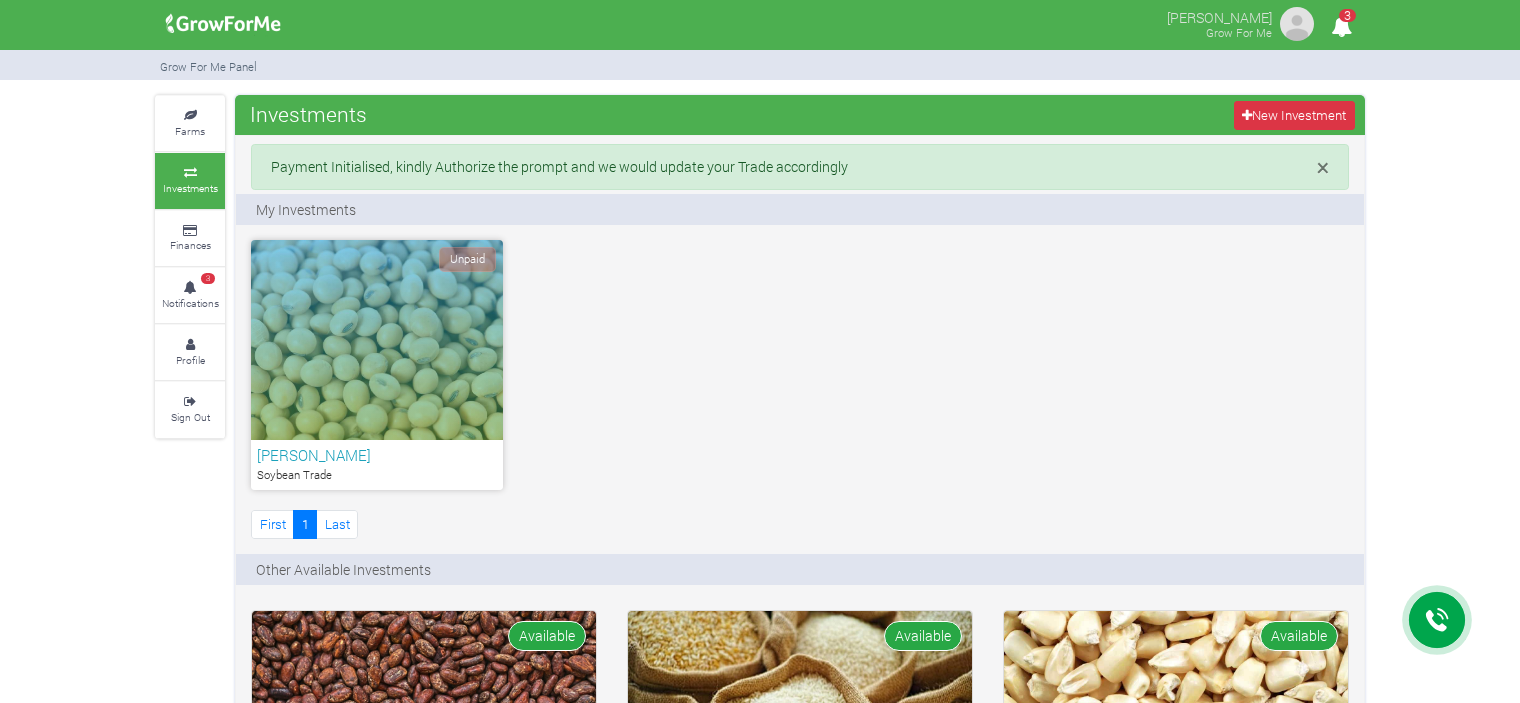 scroll, scrollTop: 0, scrollLeft: 0, axis: both 